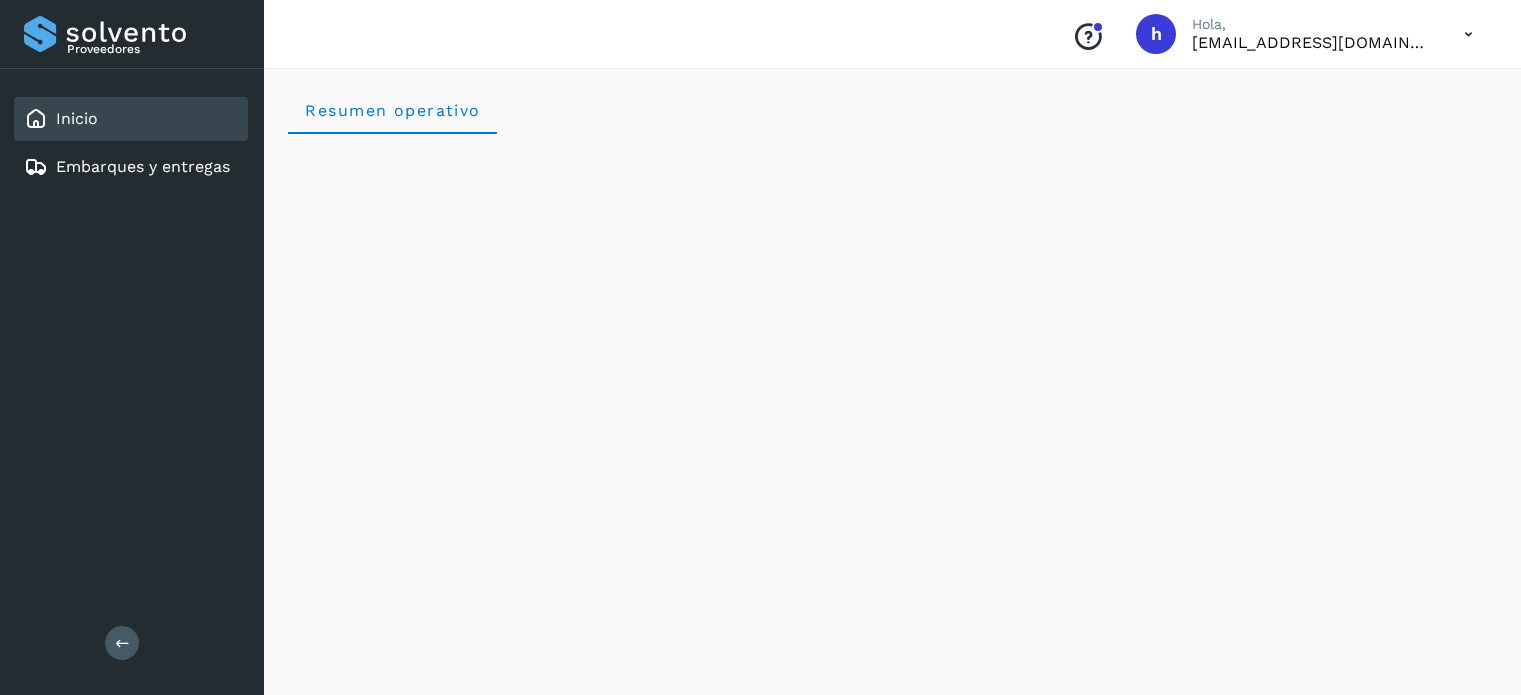 scroll, scrollTop: 0, scrollLeft: 0, axis: both 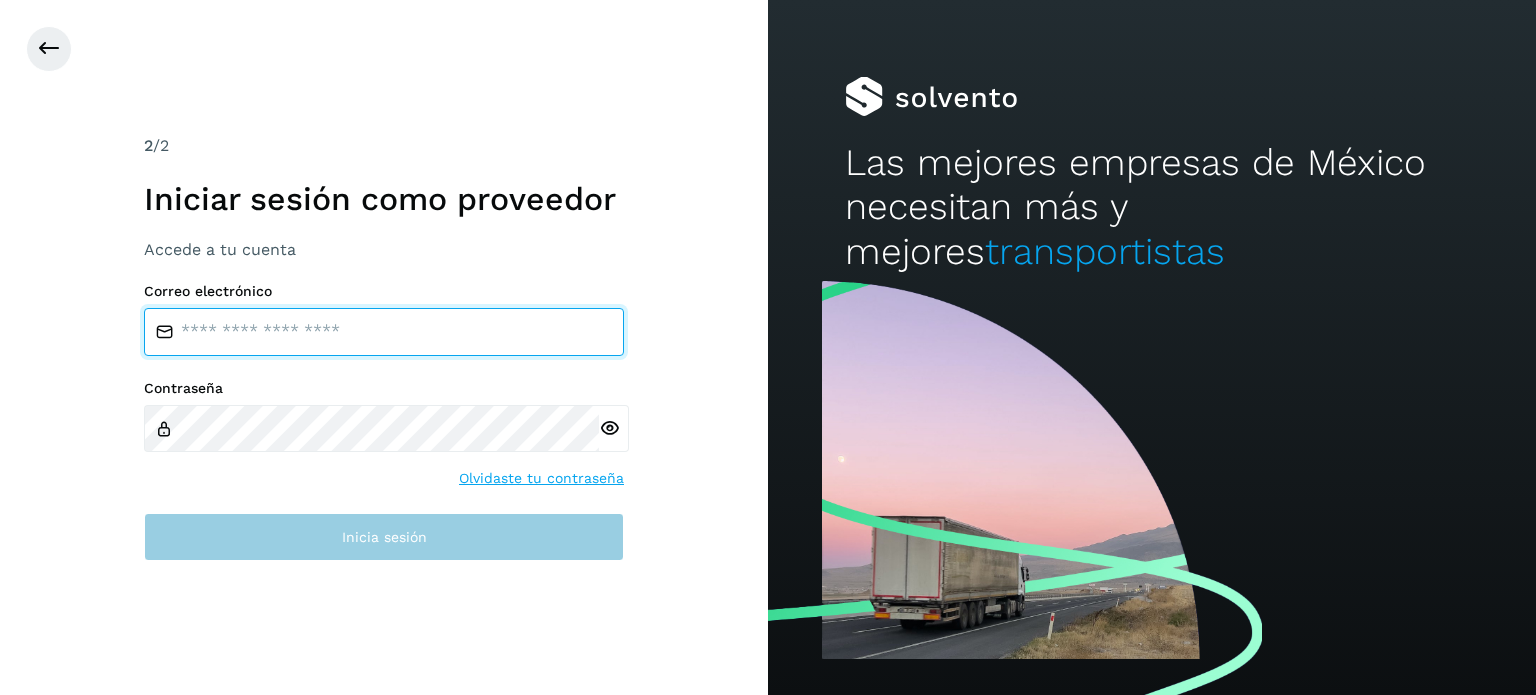 type on "**********" 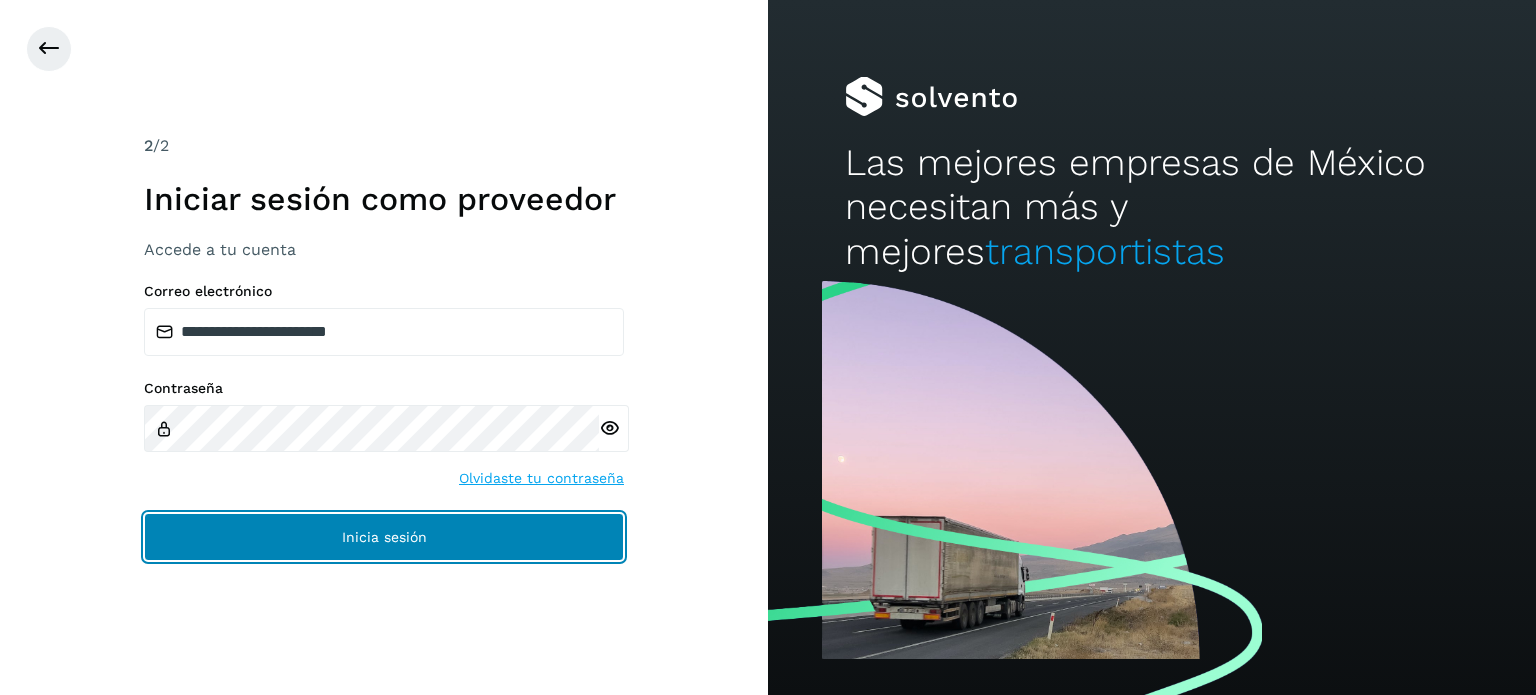 click on "Inicia sesión" 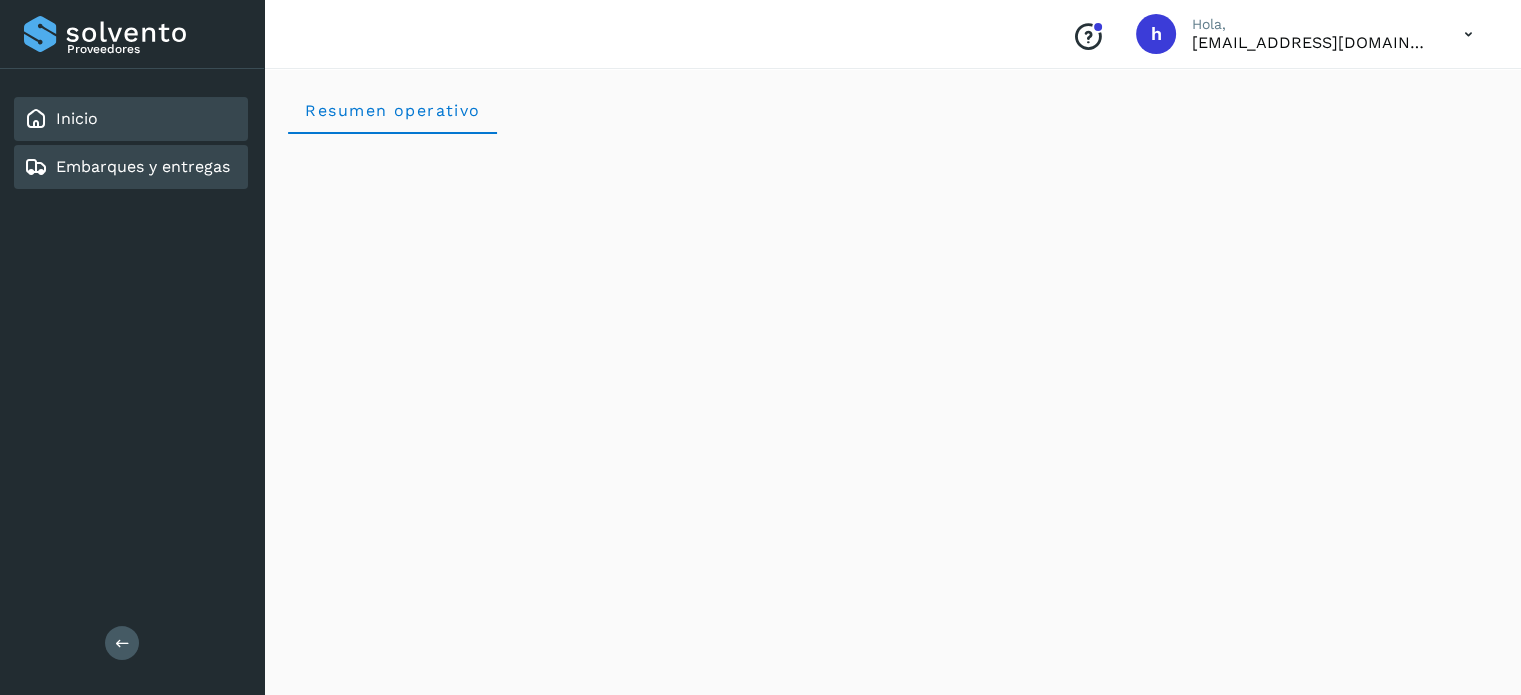 click on "Embarques y entregas" 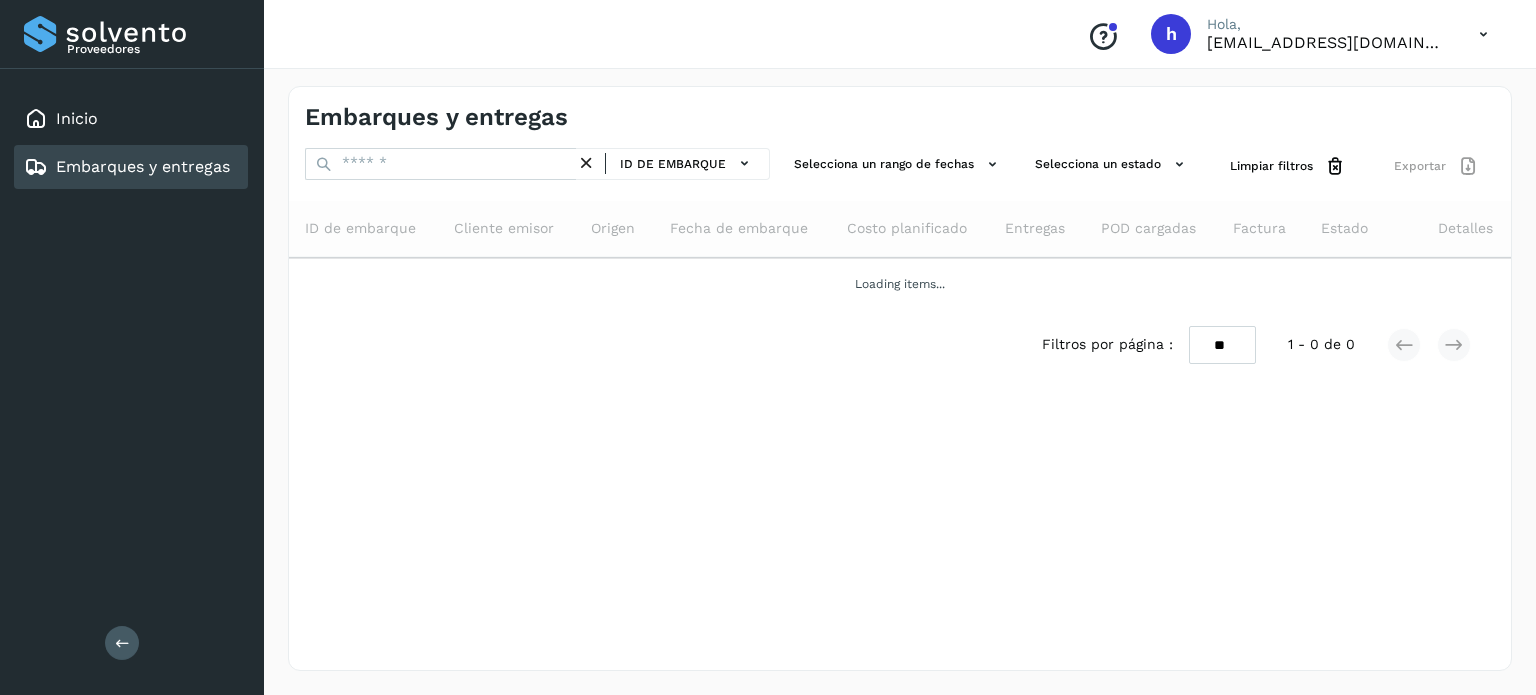 click on "Embarques y entregas" 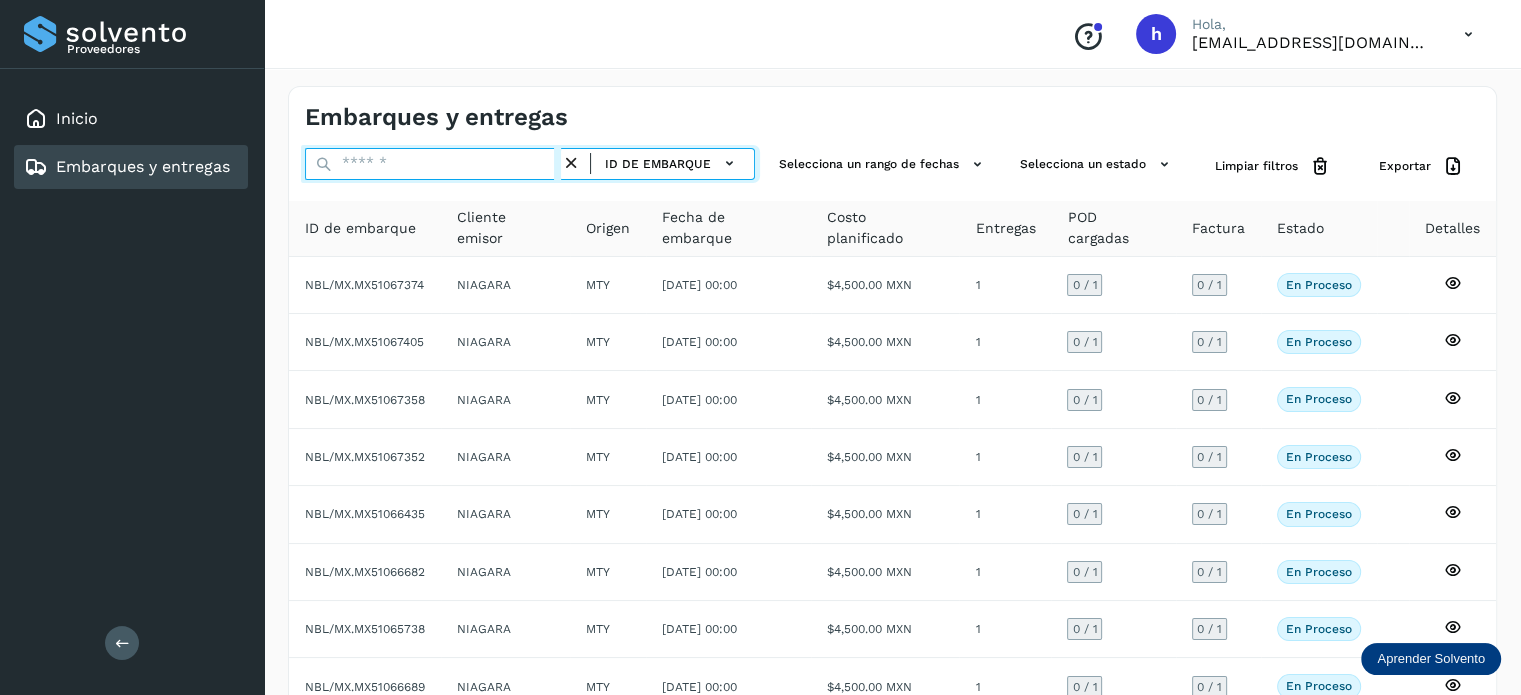 click at bounding box center [433, 164] 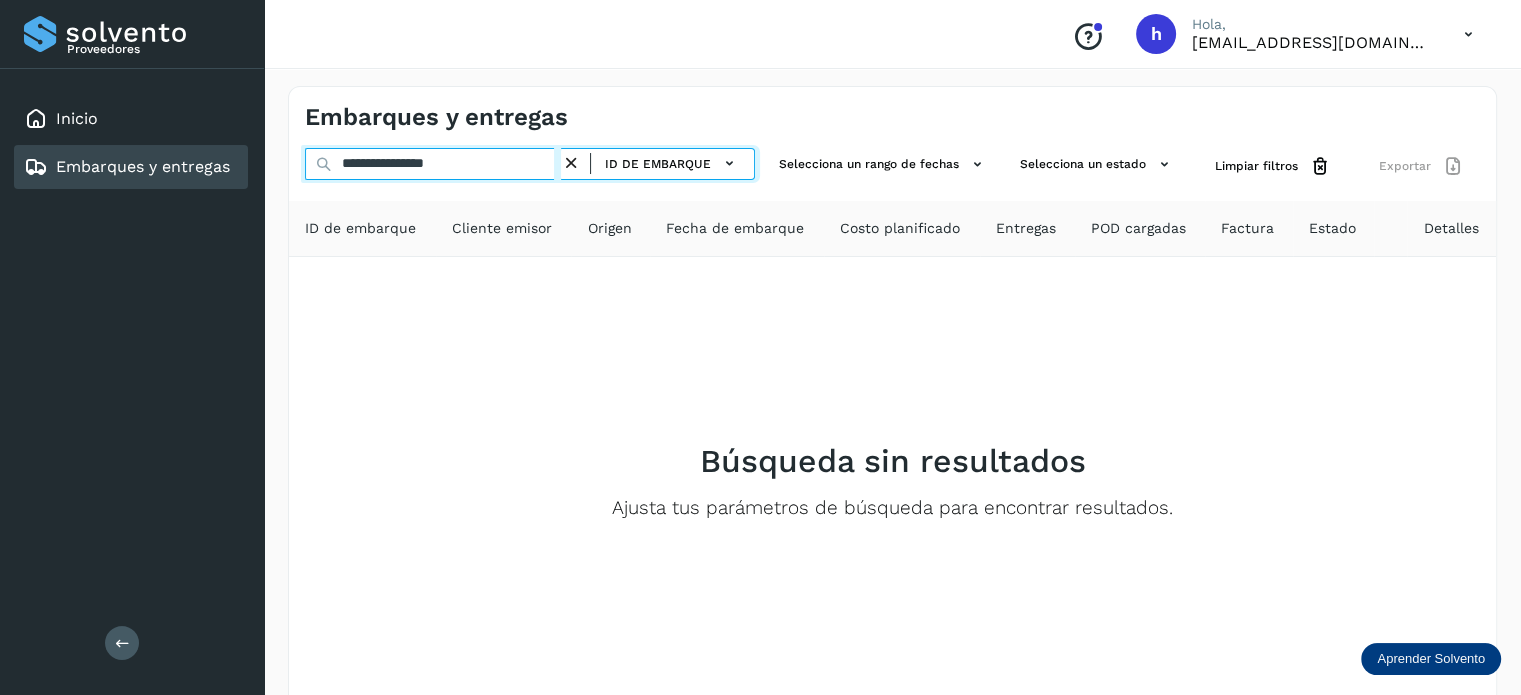 click on "**********" at bounding box center (433, 164) 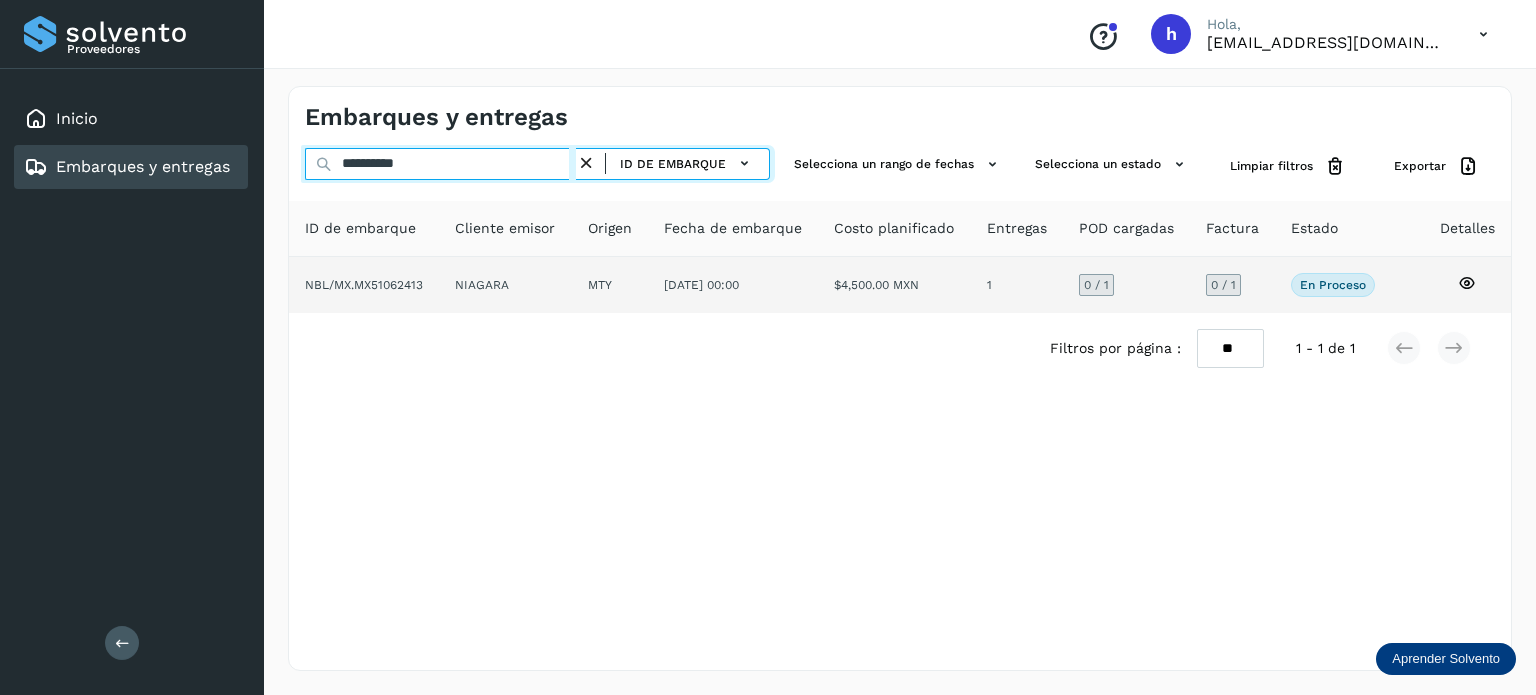type on "**********" 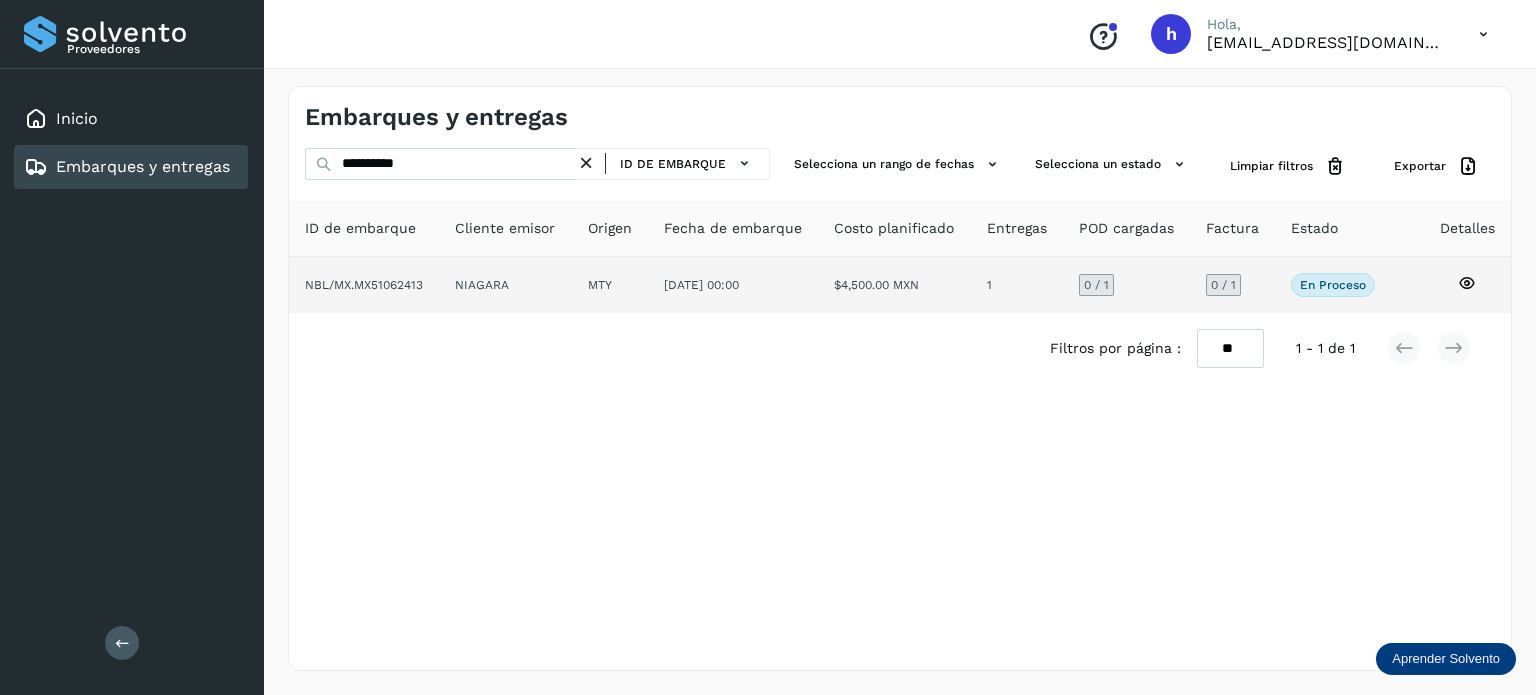 click on "NIAGARA" 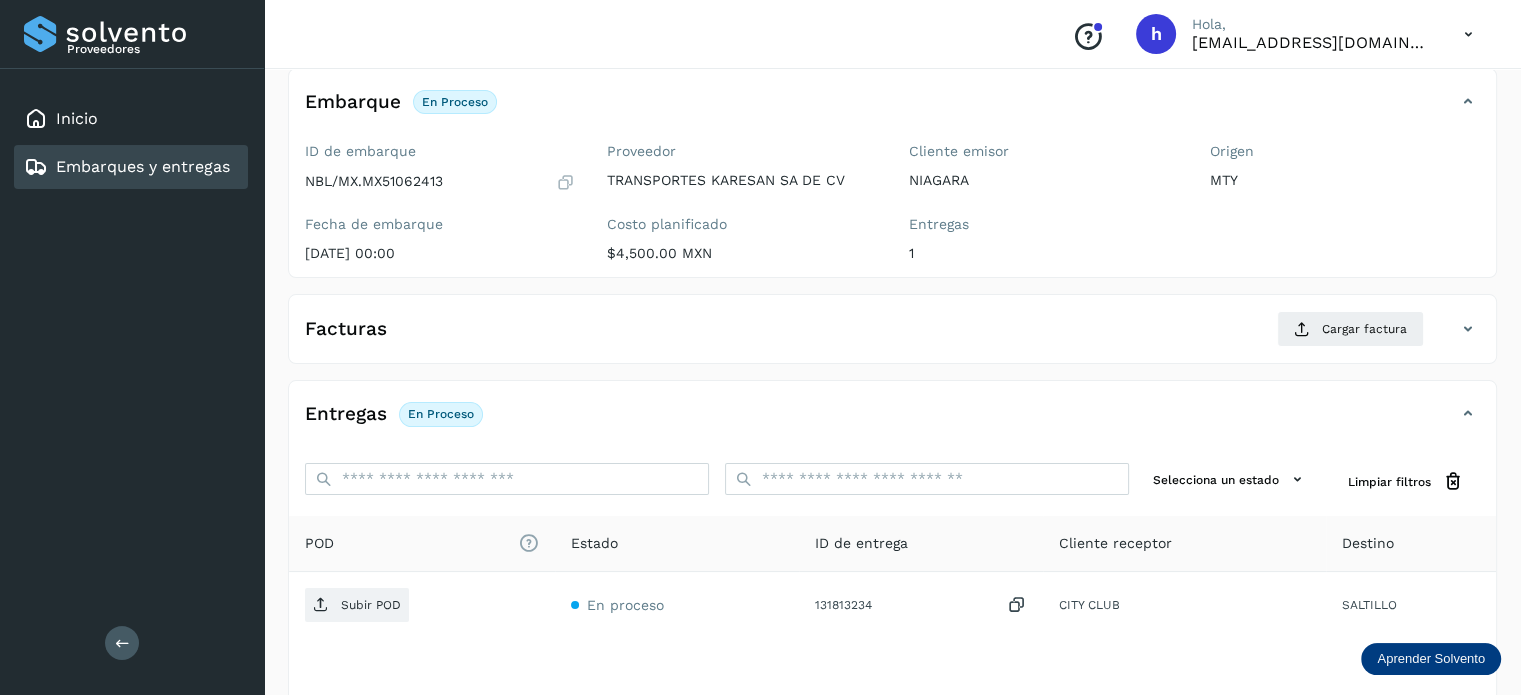 scroll, scrollTop: 119, scrollLeft: 0, axis: vertical 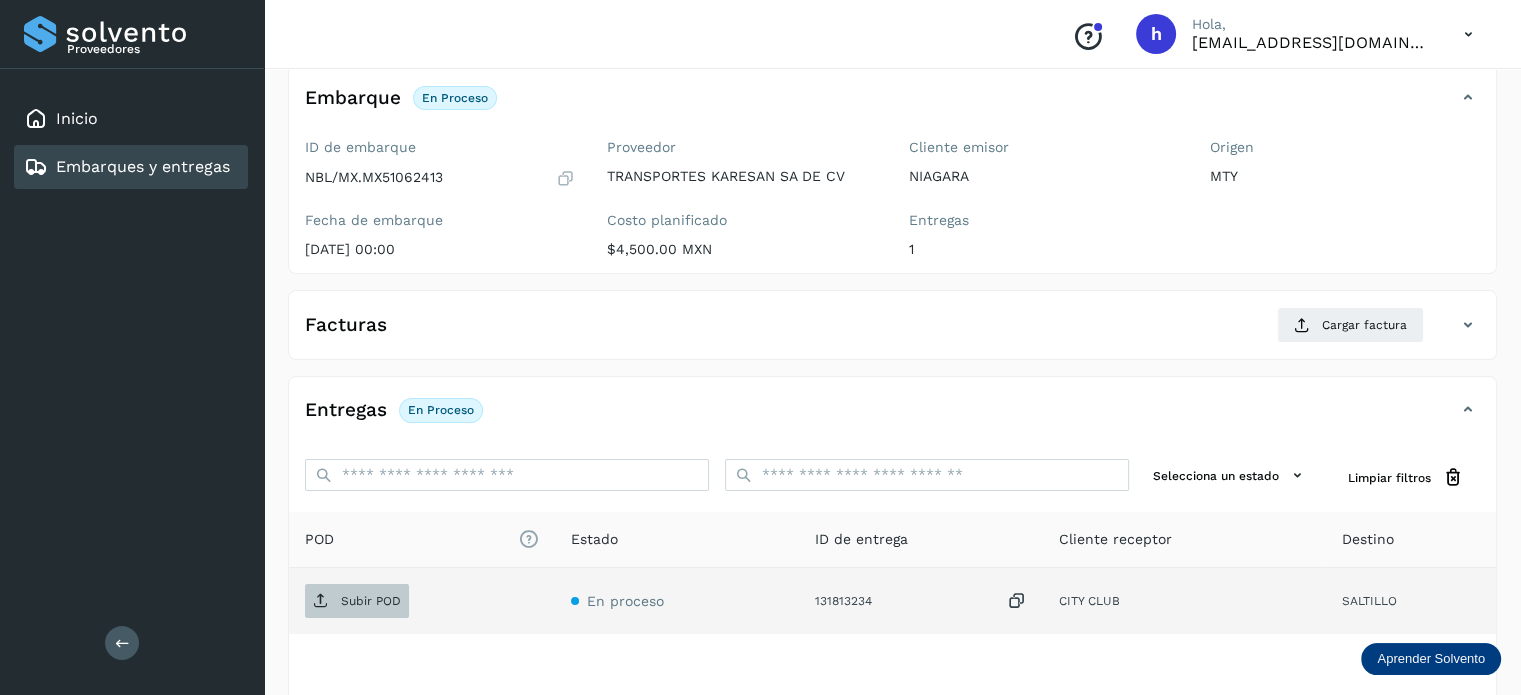 click on "Subir POD" at bounding box center (357, 601) 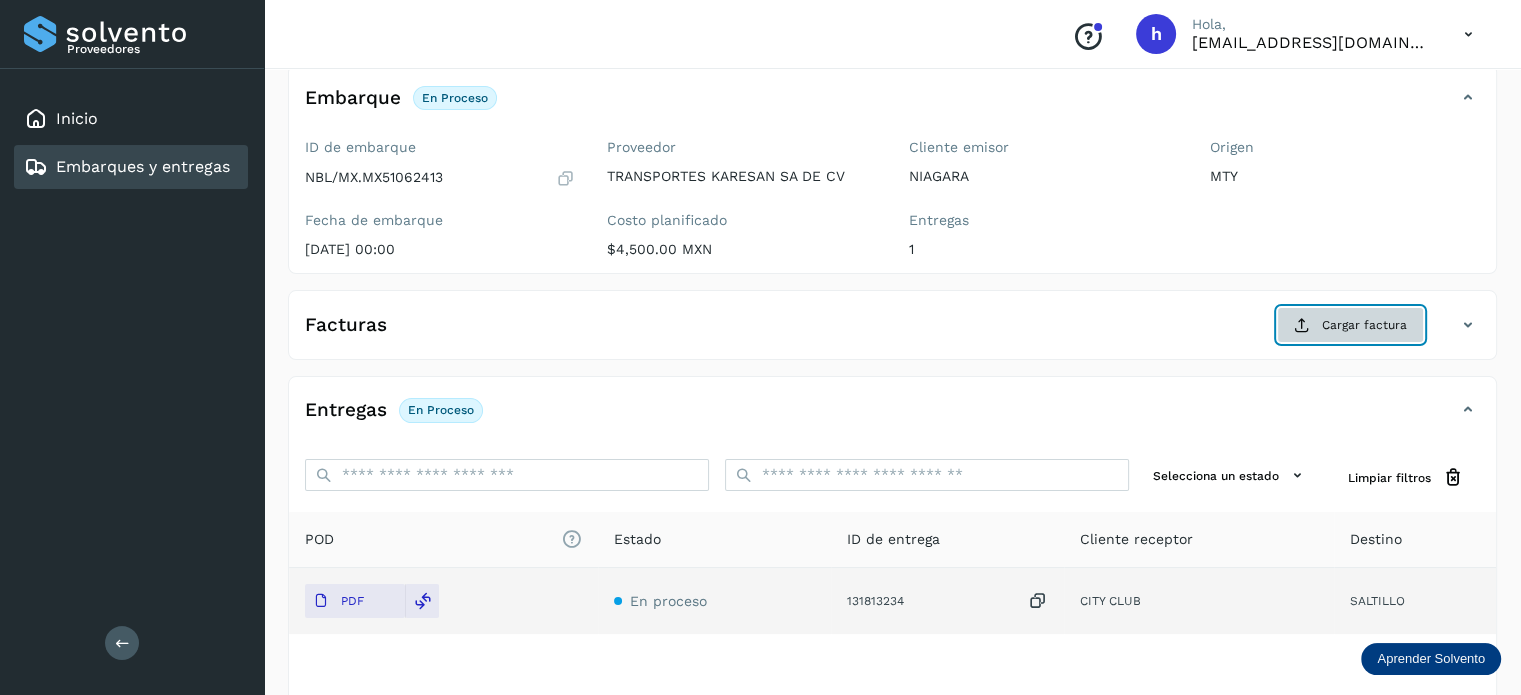 click on "Cargar factura" at bounding box center (1350, 325) 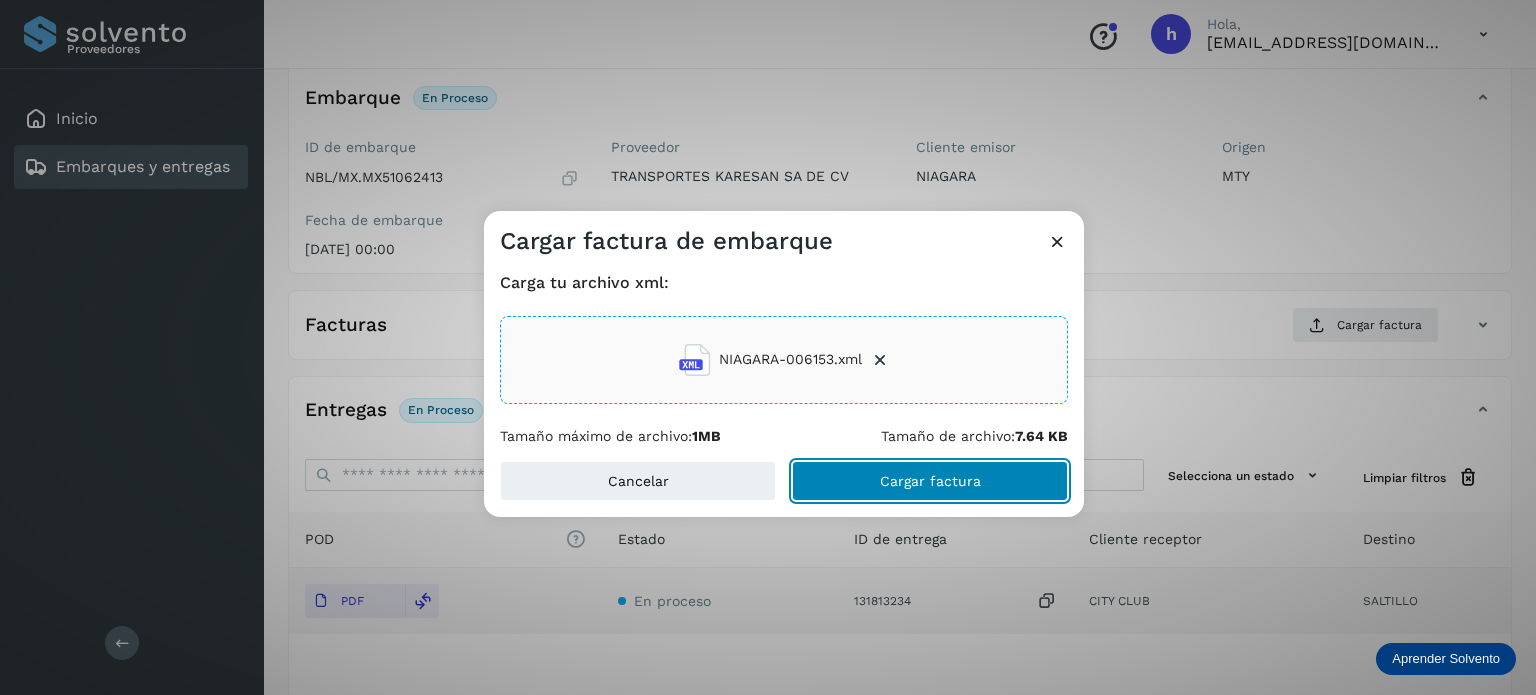 click on "Cargar factura" 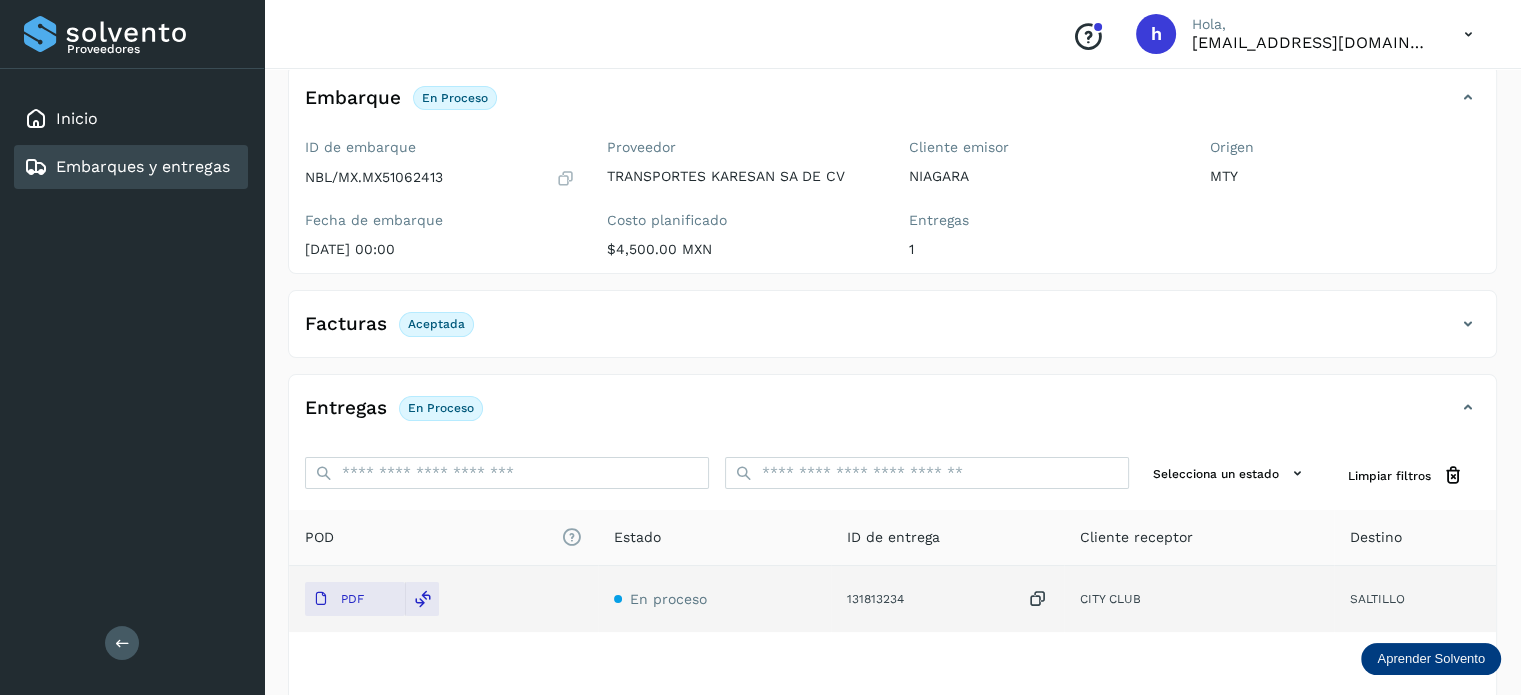 scroll, scrollTop: 0, scrollLeft: 0, axis: both 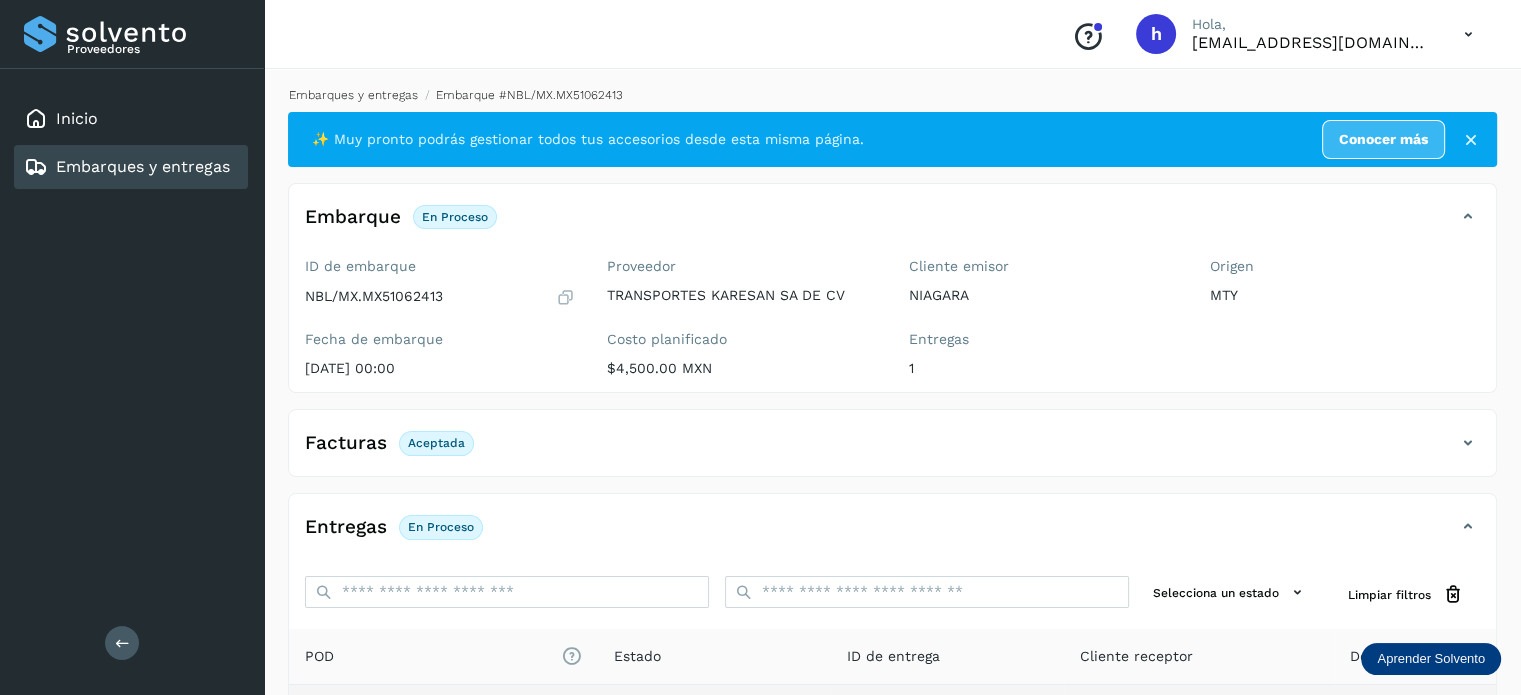 click on "Embarques y entregas" at bounding box center [353, 95] 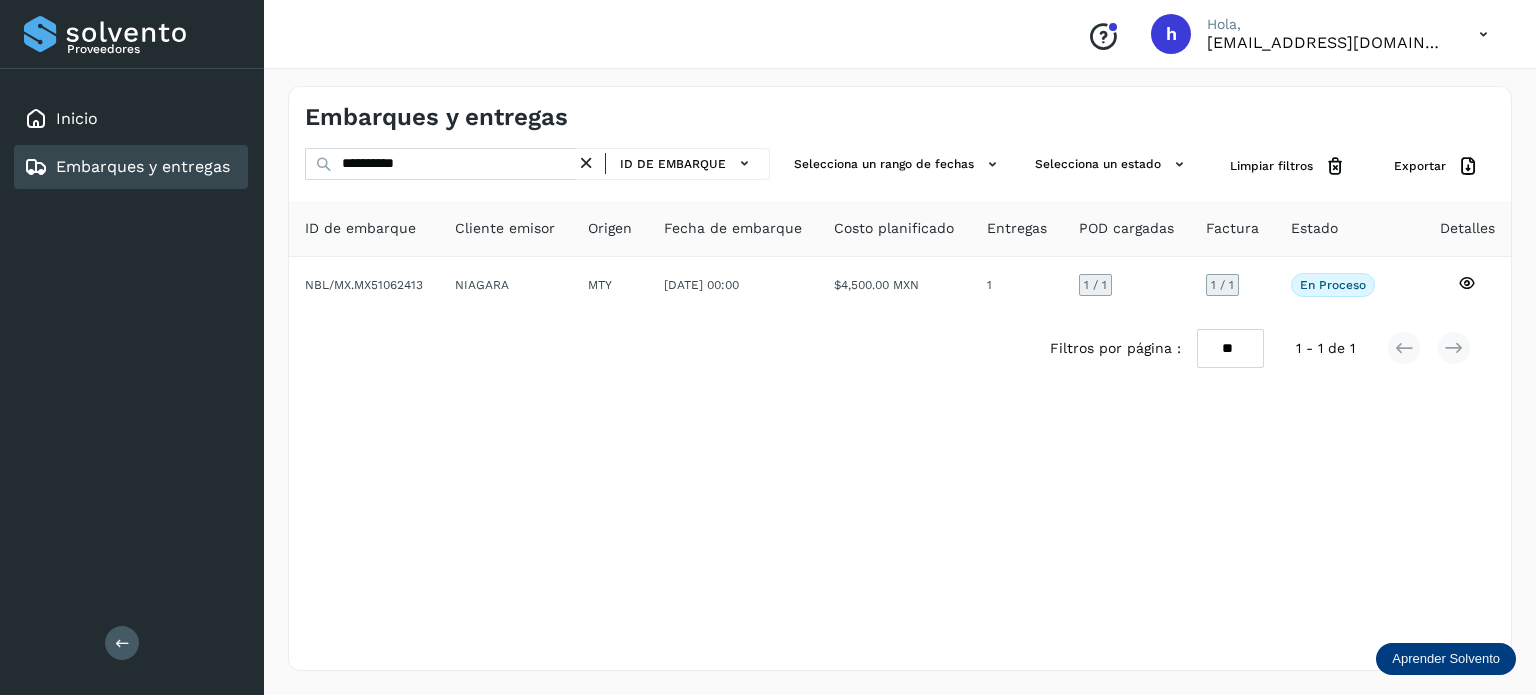 click at bounding box center (586, 163) 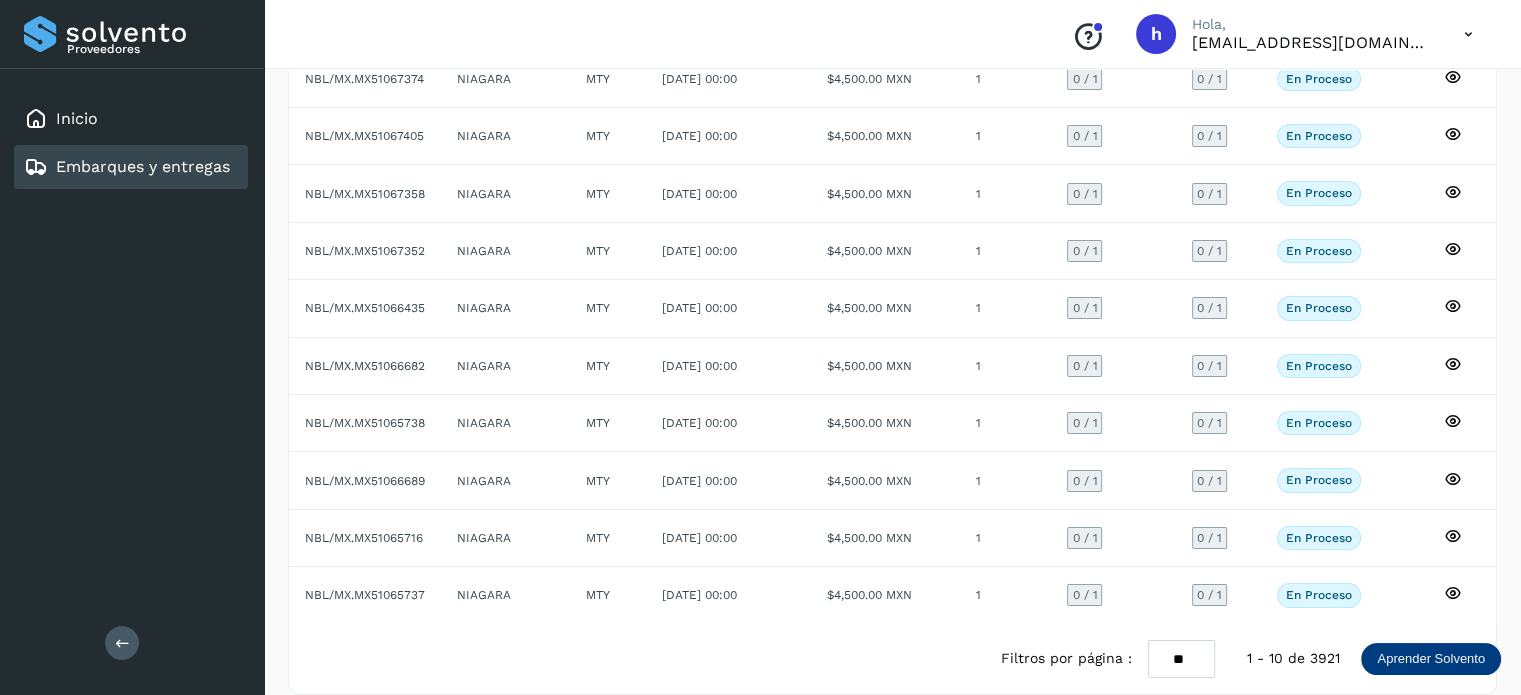 scroll, scrollTop: 224, scrollLeft: 0, axis: vertical 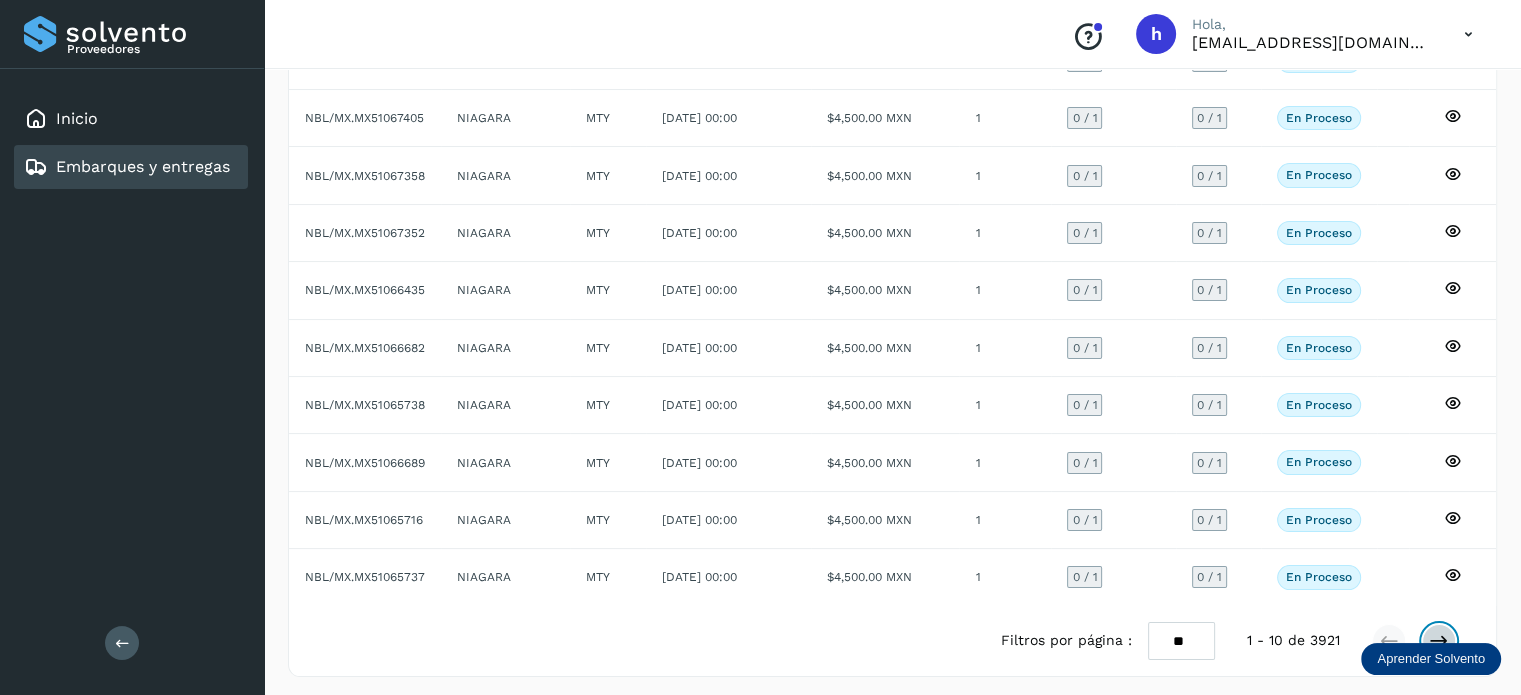 click at bounding box center (1439, 641) 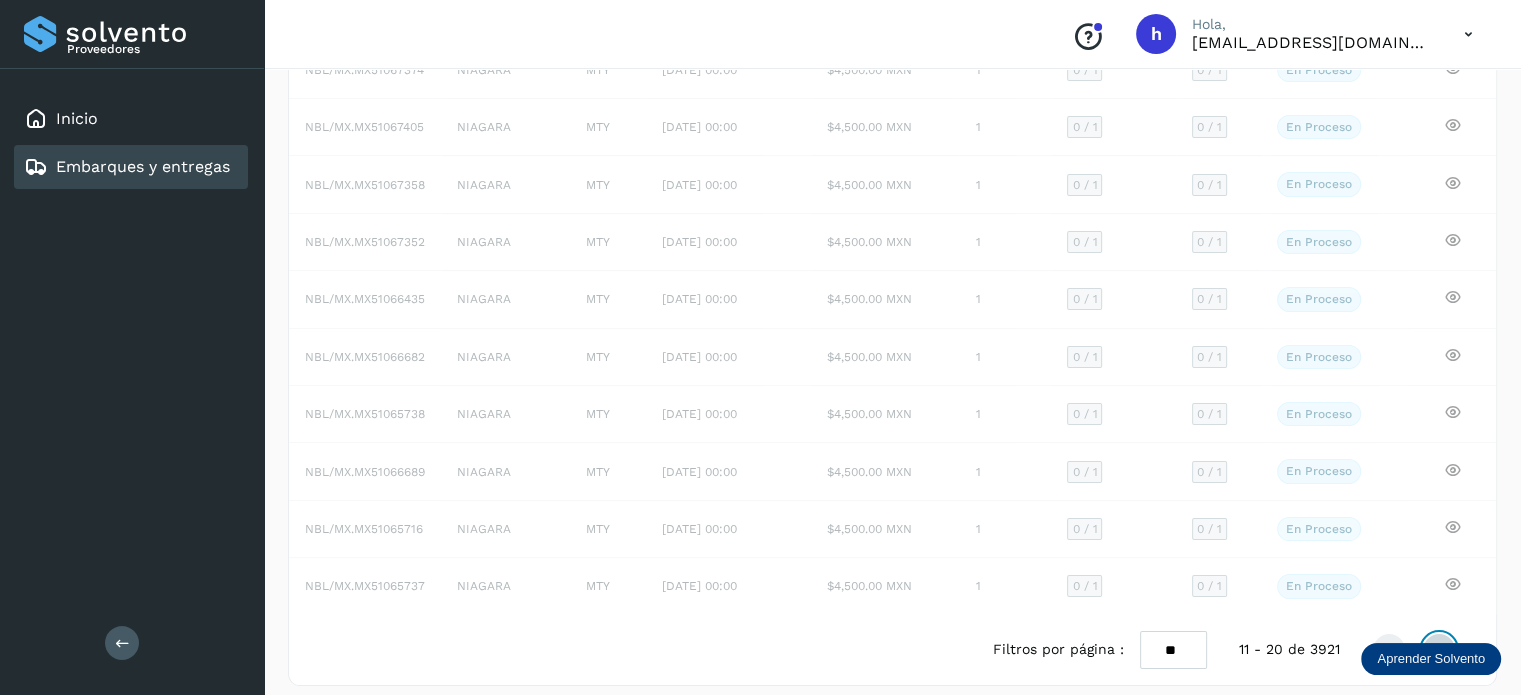 scroll, scrollTop: 224, scrollLeft: 0, axis: vertical 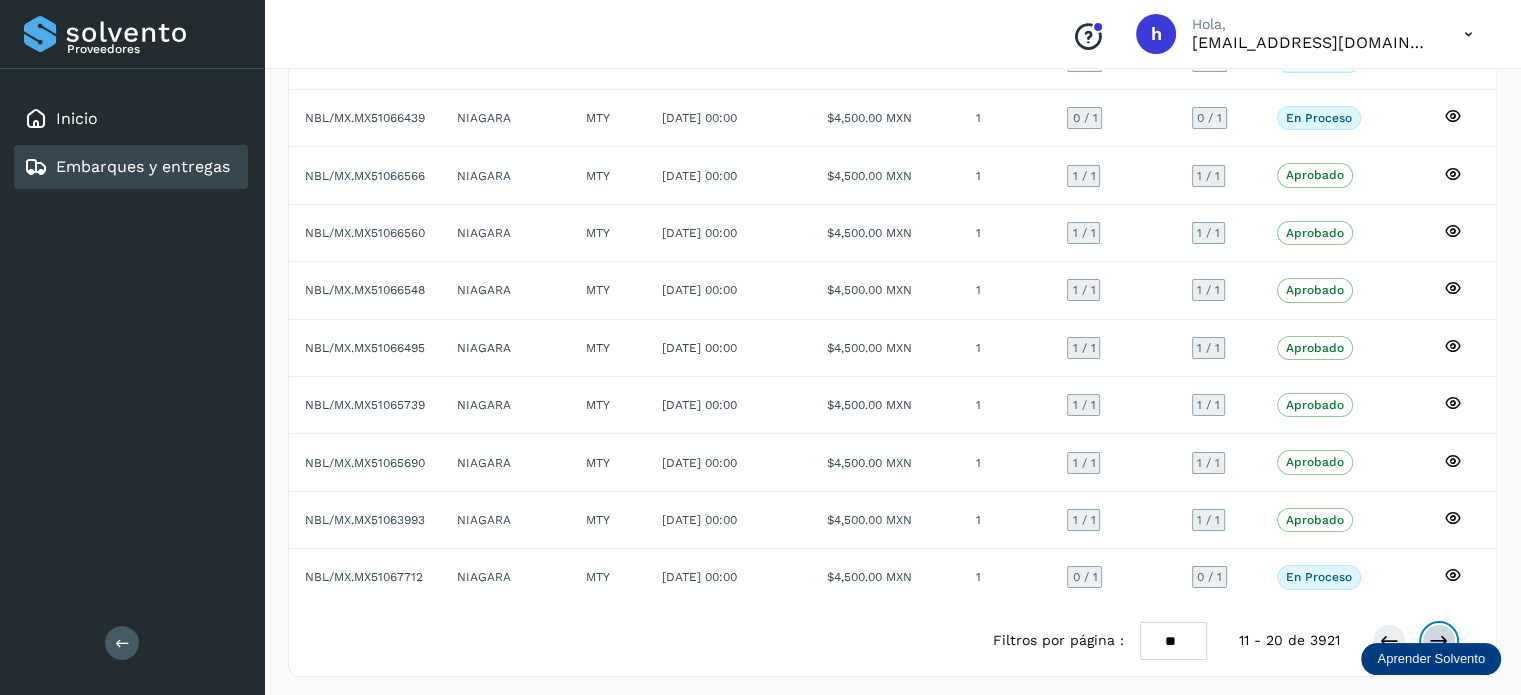 click at bounding box center (1439, 641) 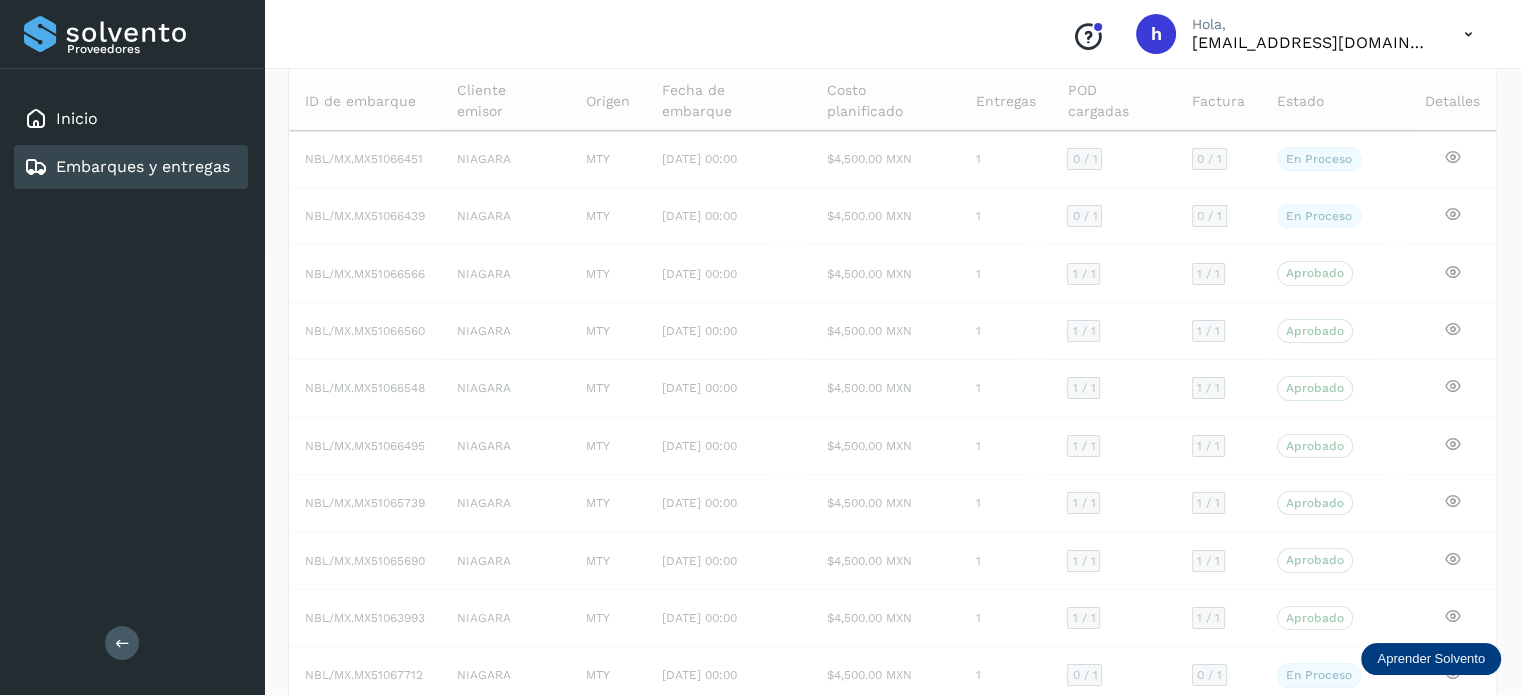 scroll, scrollTop: 128, scrollLeft: 0, axis: vertical 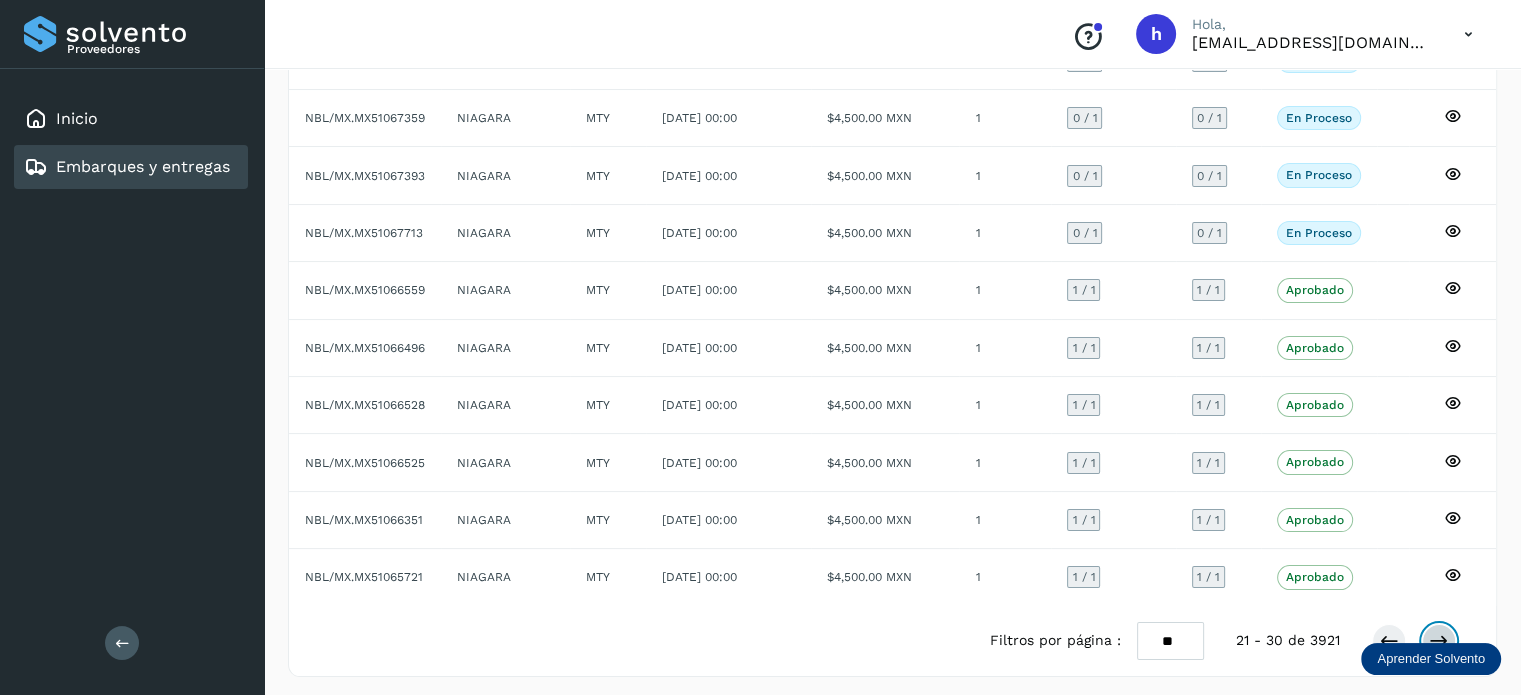 click at bounding box center [1439, 641] 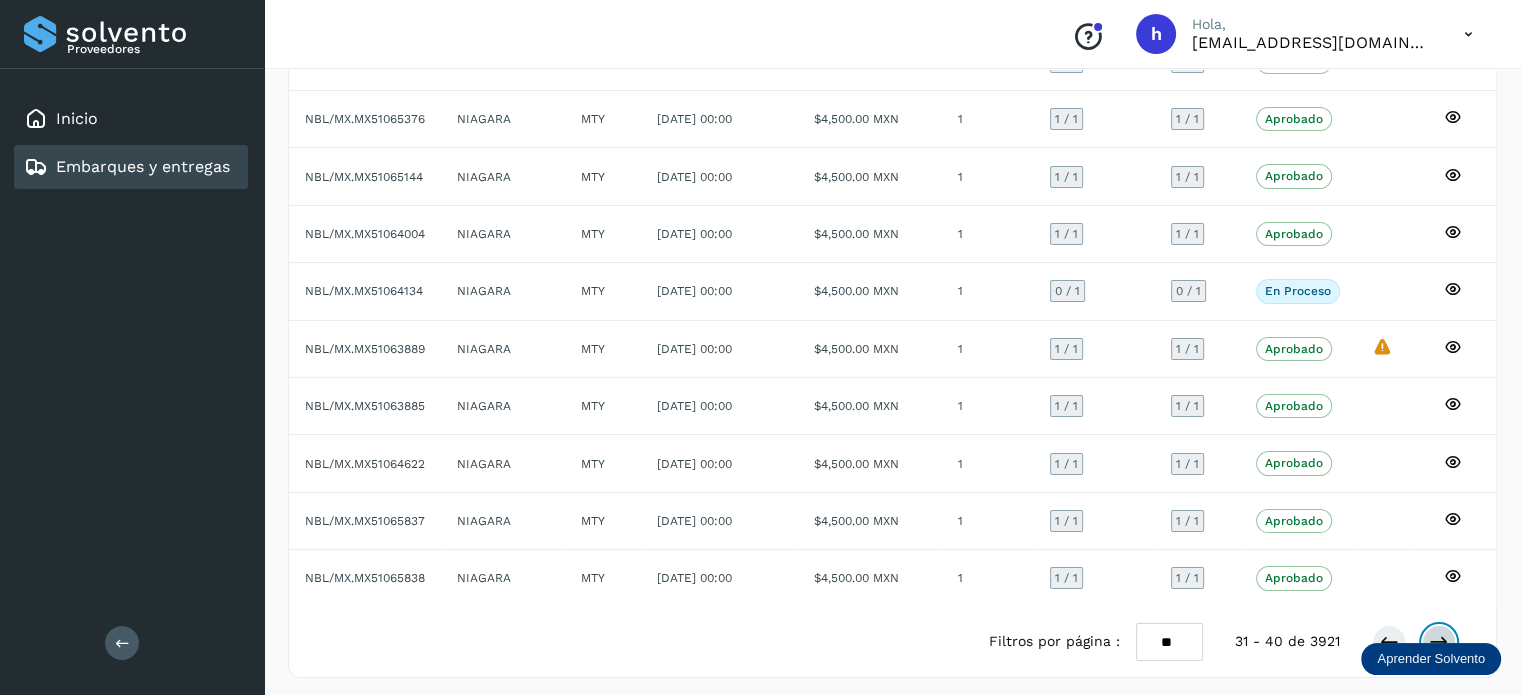 scroll, scrollTop: 224, scrollLeft: 0, axis: vertical 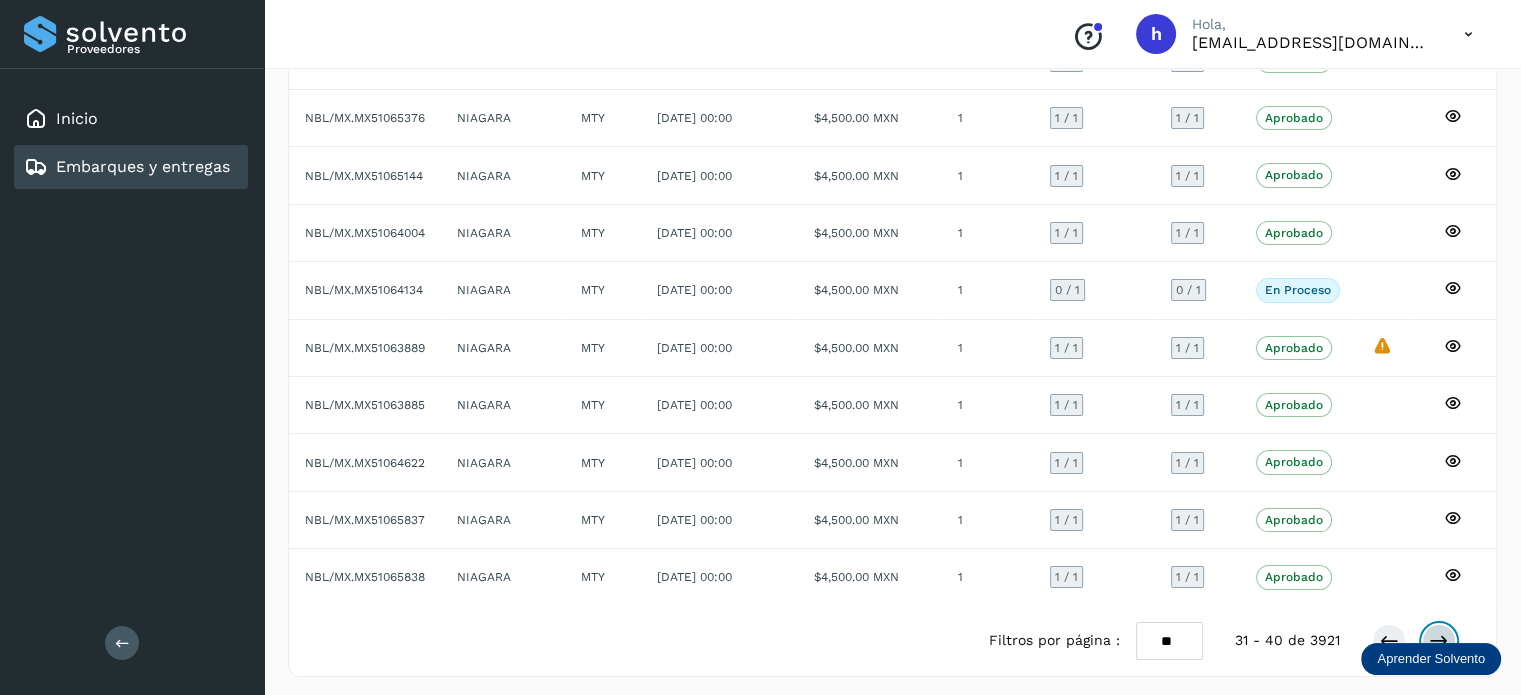 click at bounding box center (1439, 641) 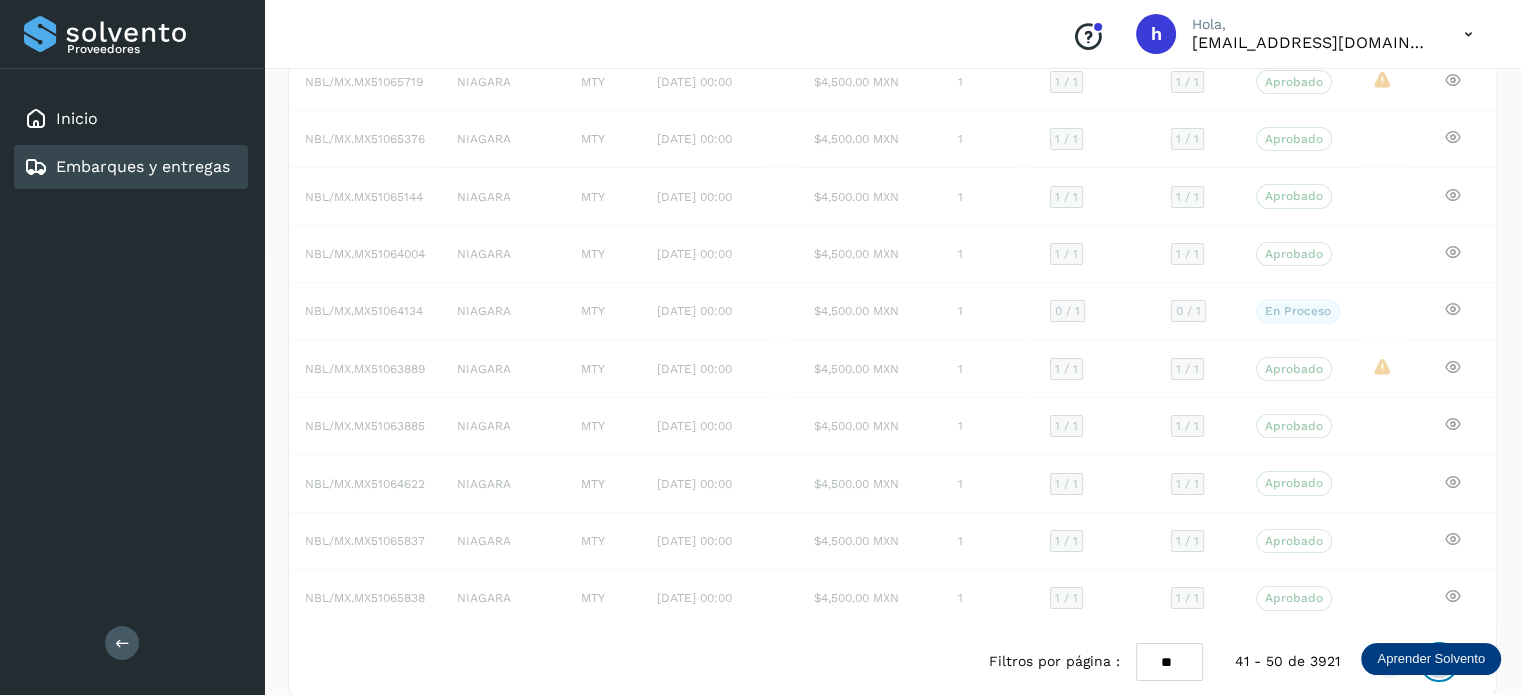 scroll, scrollTop: 225, scrollLeft: 0, axis: vertical 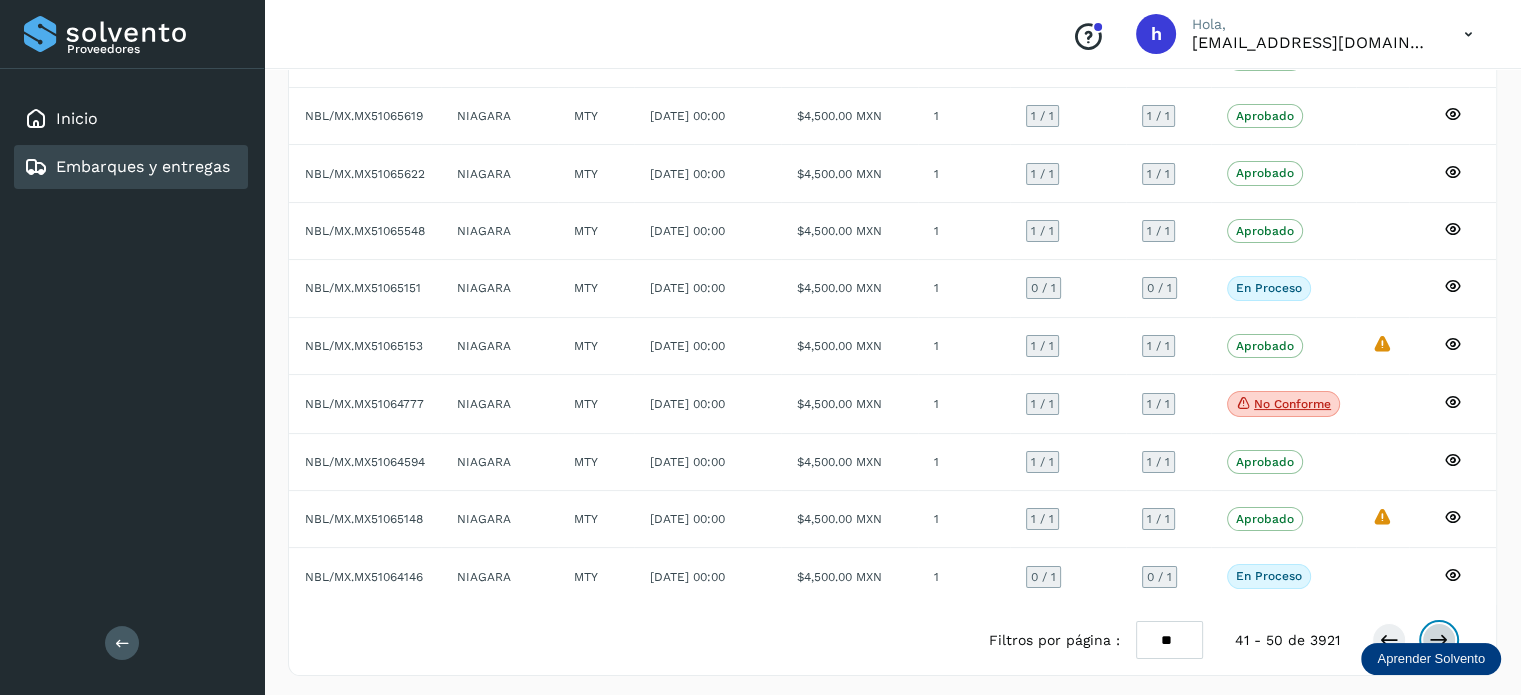 click at bounding box center (1439, 640) 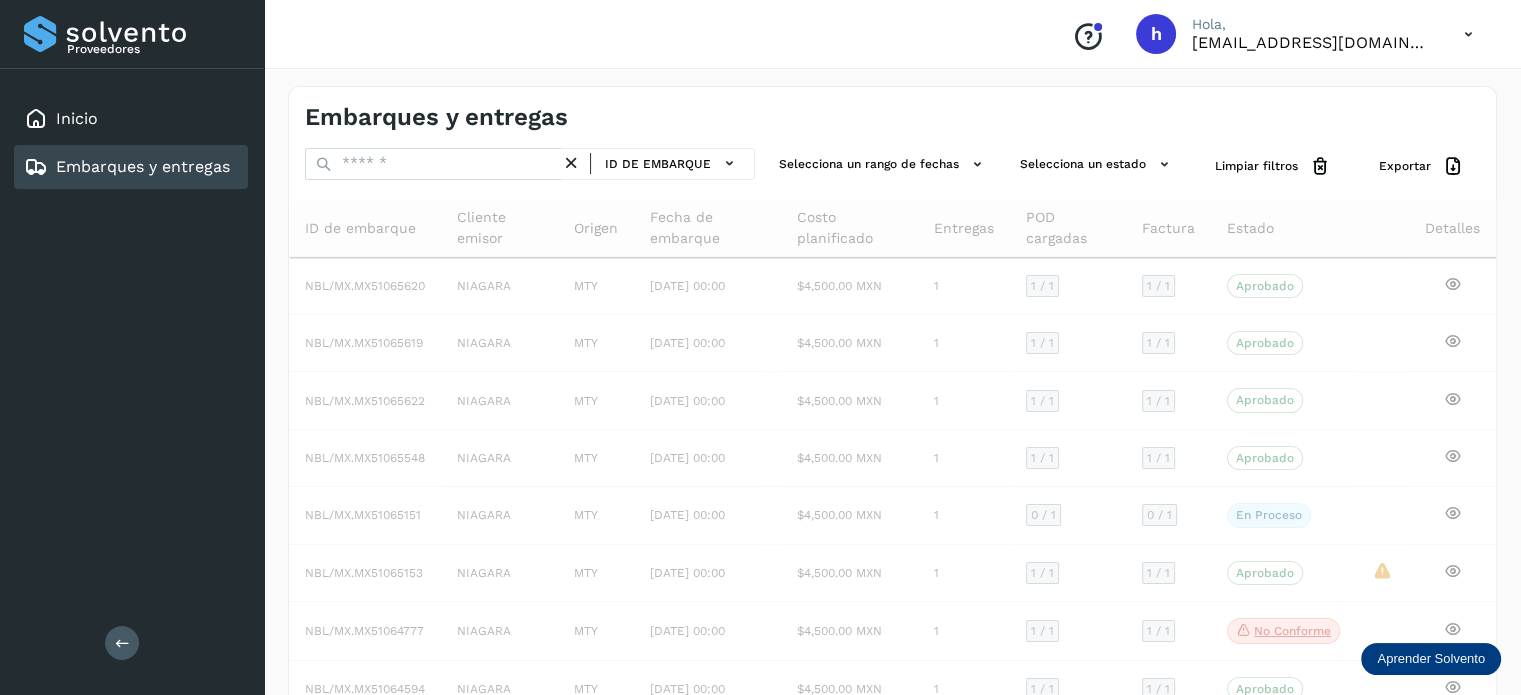 scroll, scrollTop: 227, scrollLeft: 0, axis: vertical 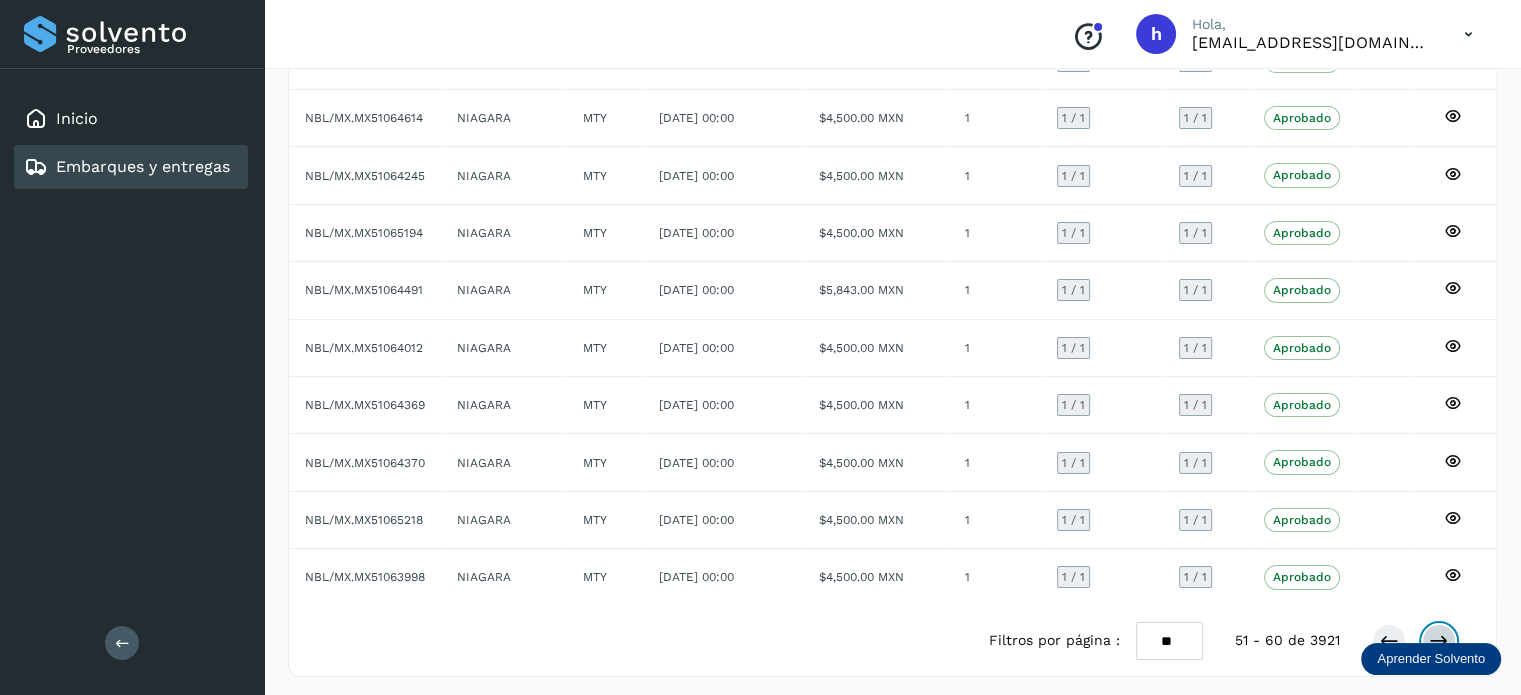 click at bounding box center (1439, 641) 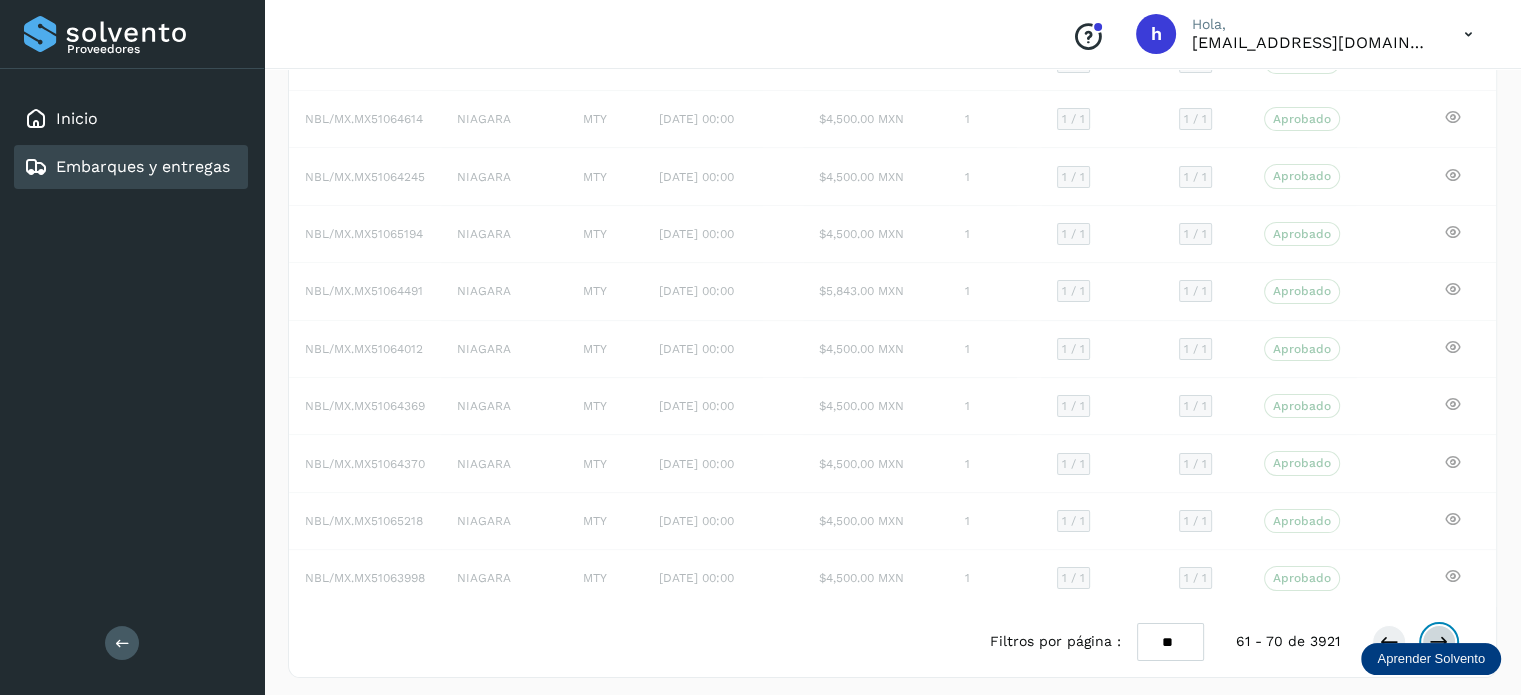 scroll, scrollTop: 224, scrollLeft: 0, axis: vertical 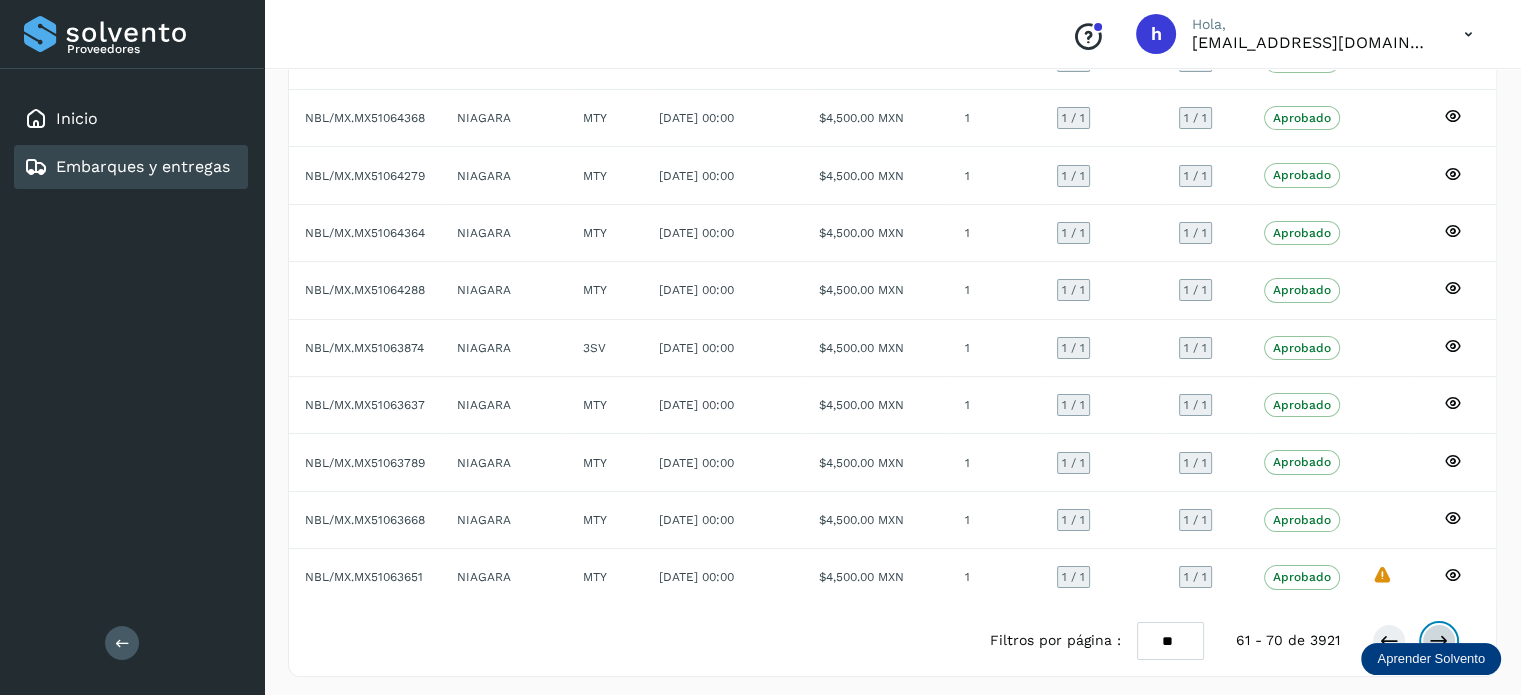 click at bounding box center [1439, 641] 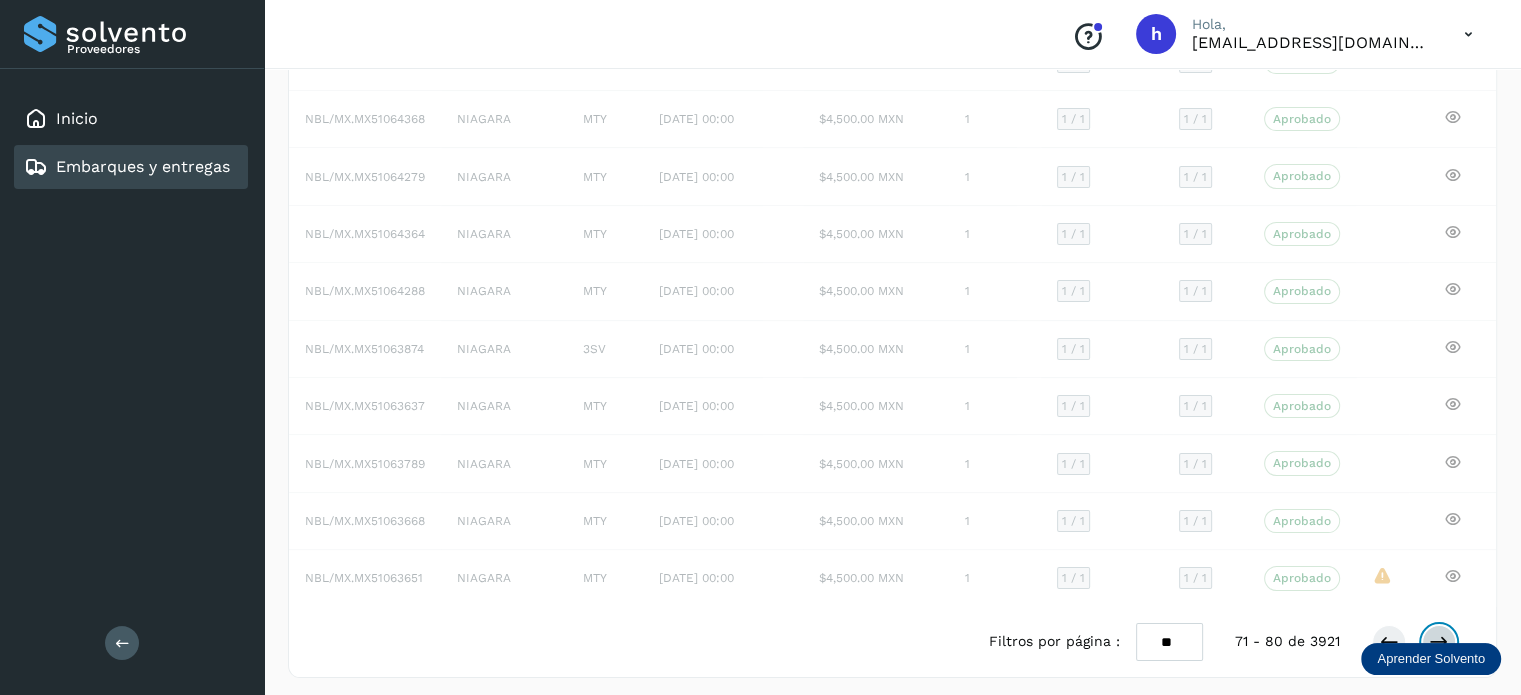 scroll, scrollTop: 224, scrollLeft: 0, axis: vertical 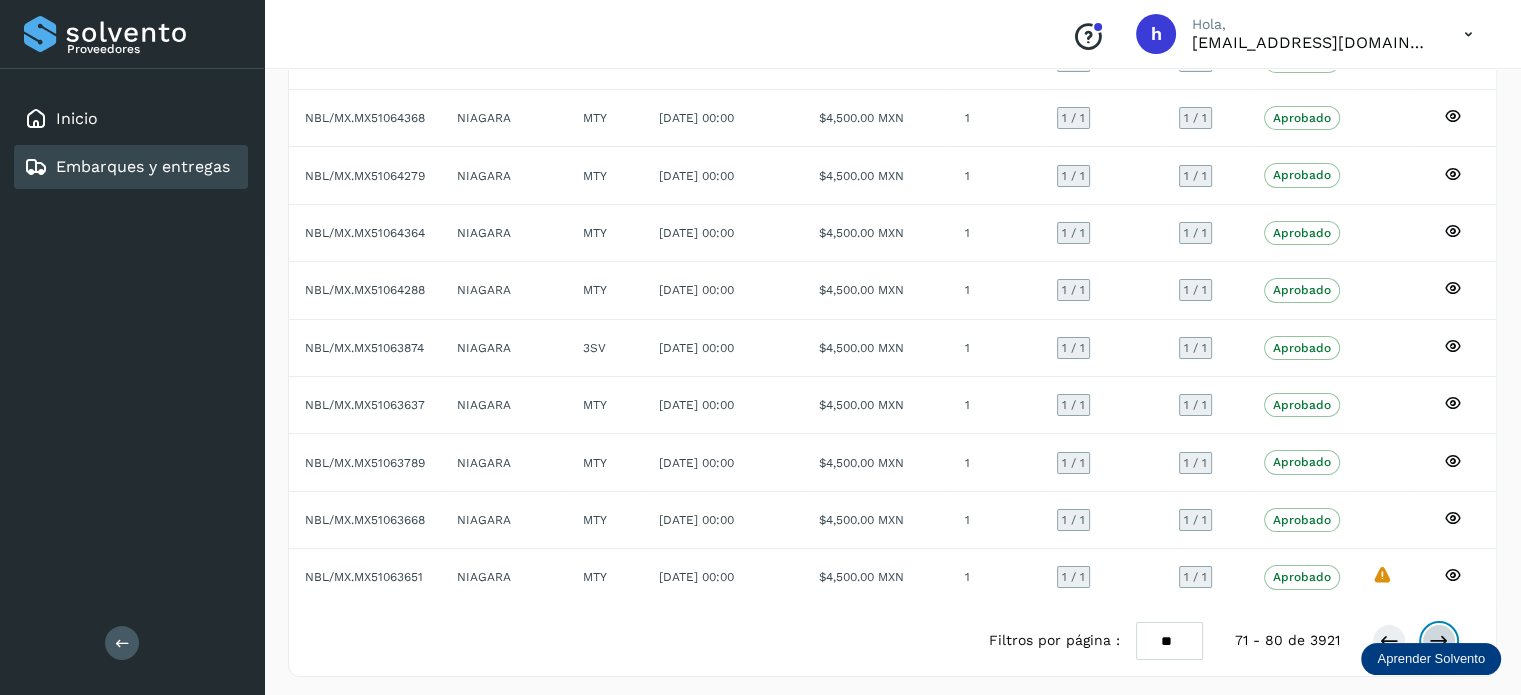click at bounding box center [1439, 641] 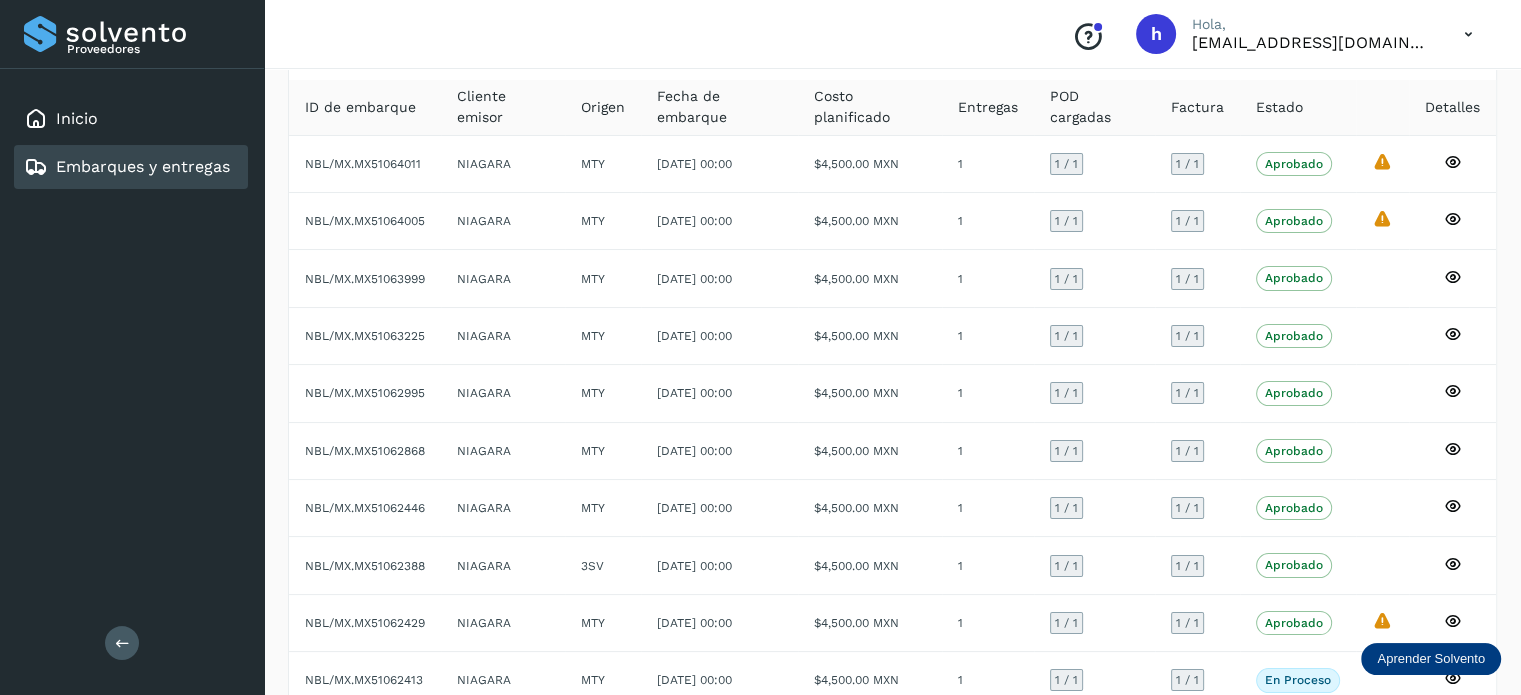 scroll, scrollTop: 224, scrollLeft: 0, axis: vertical 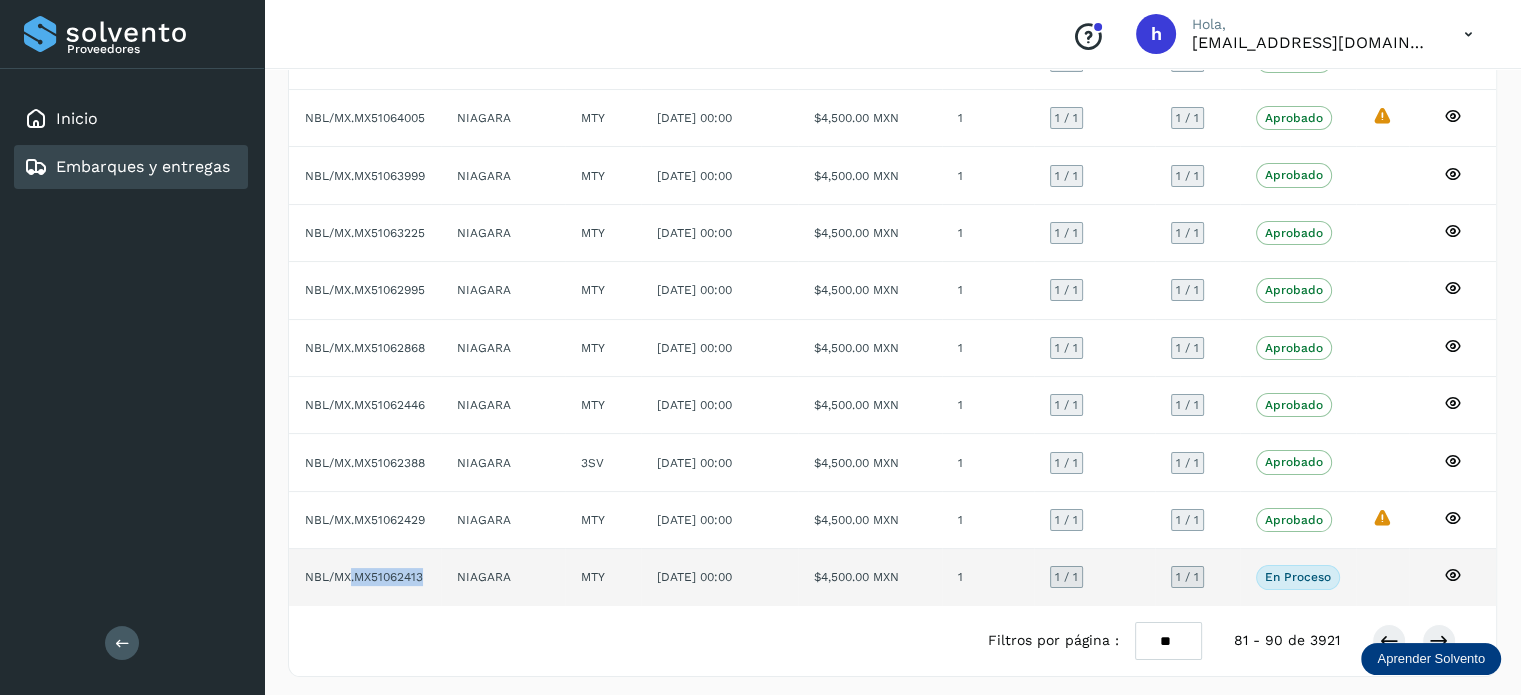 drag, startPoint x: 349, startPoint y: 569, endPoint x: 444, endPoint y: 575, distance: 95.189285 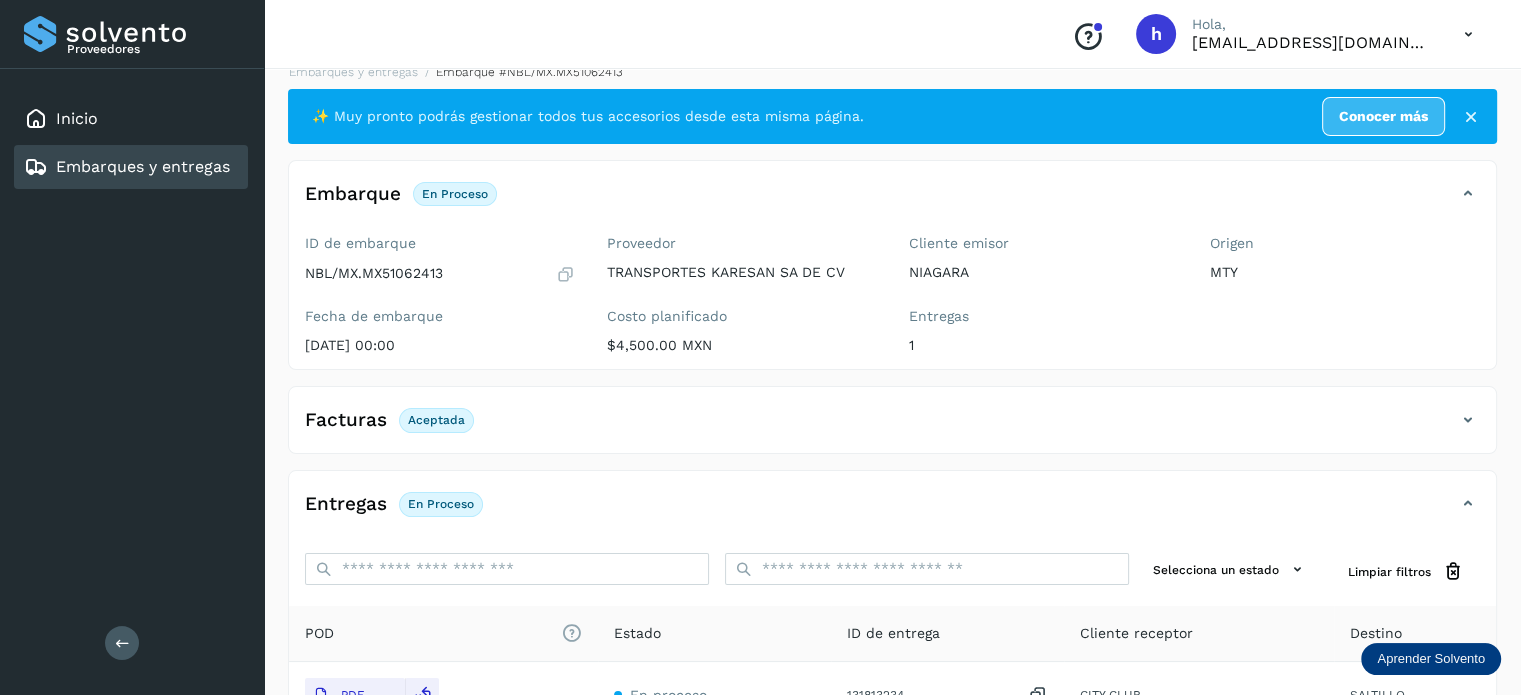 scroll, scrollTop: 0, scrollLeft: 0, axis: both 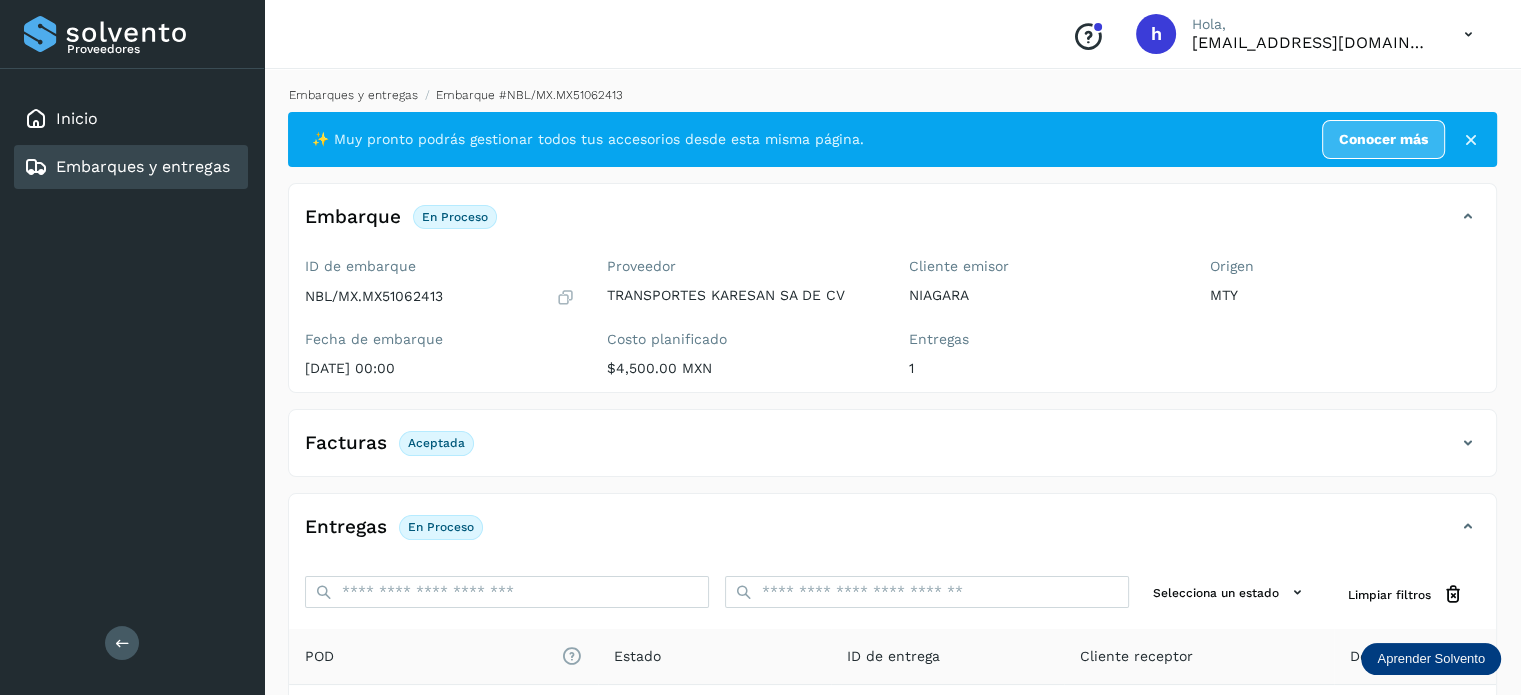 click on "Embarques y entregas" at bounding box center (353, 95) 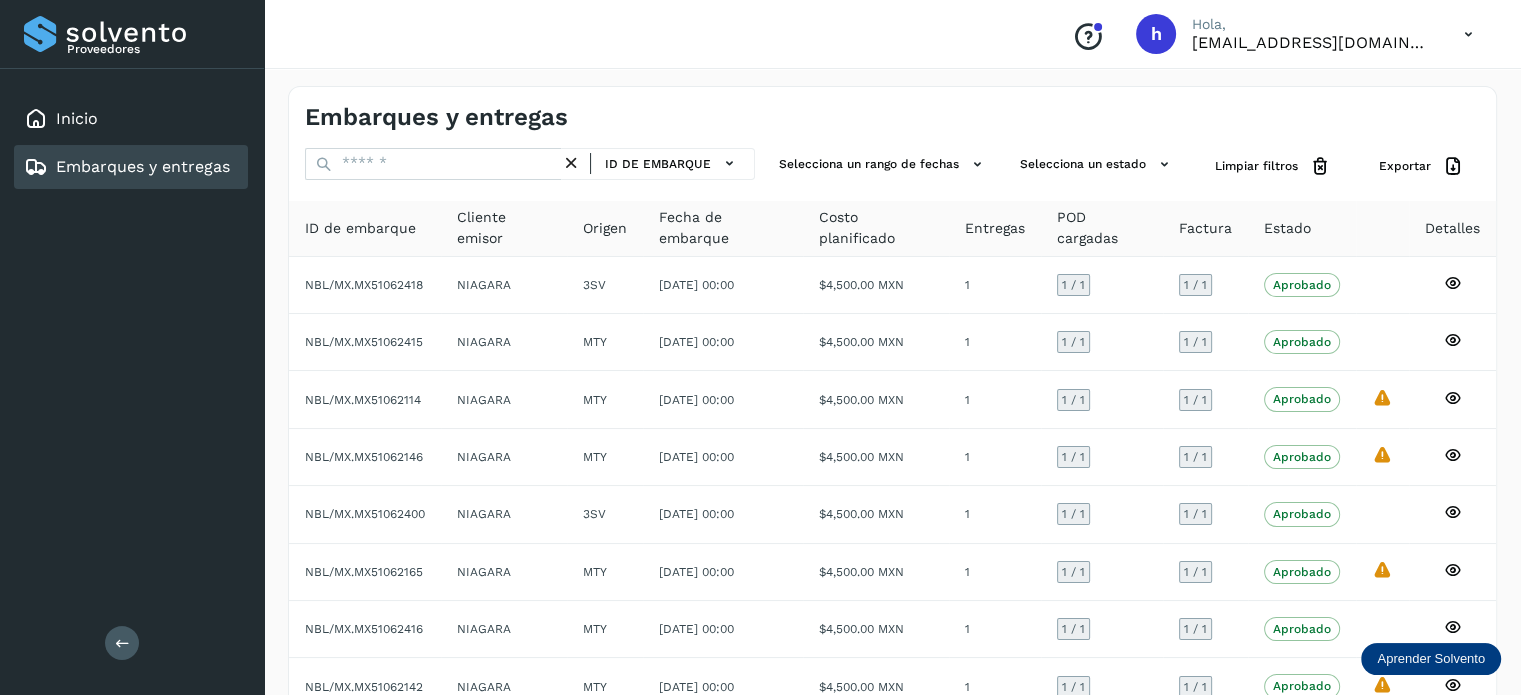 scroll, scrollTop: 226, scrollLeft: 0, axis: vertical 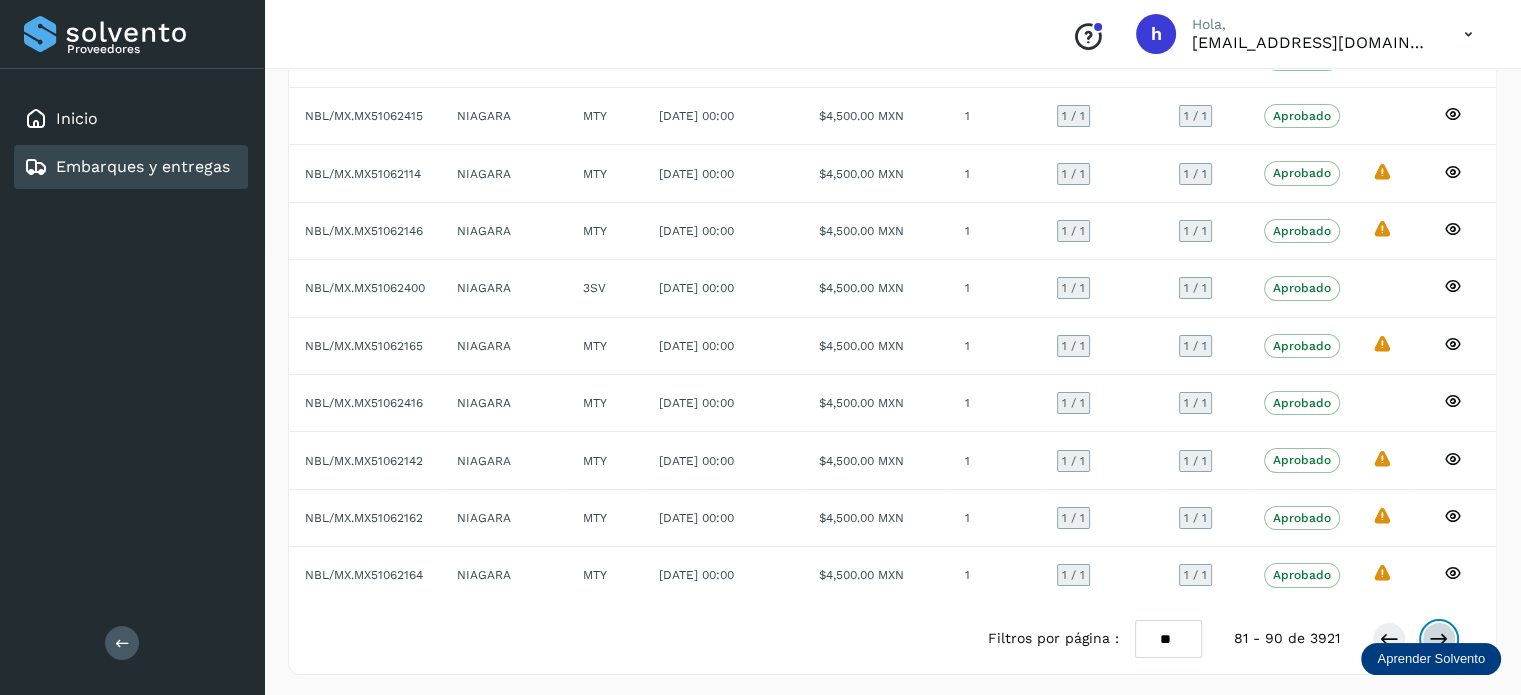 click at bounding box center (1439, 639) 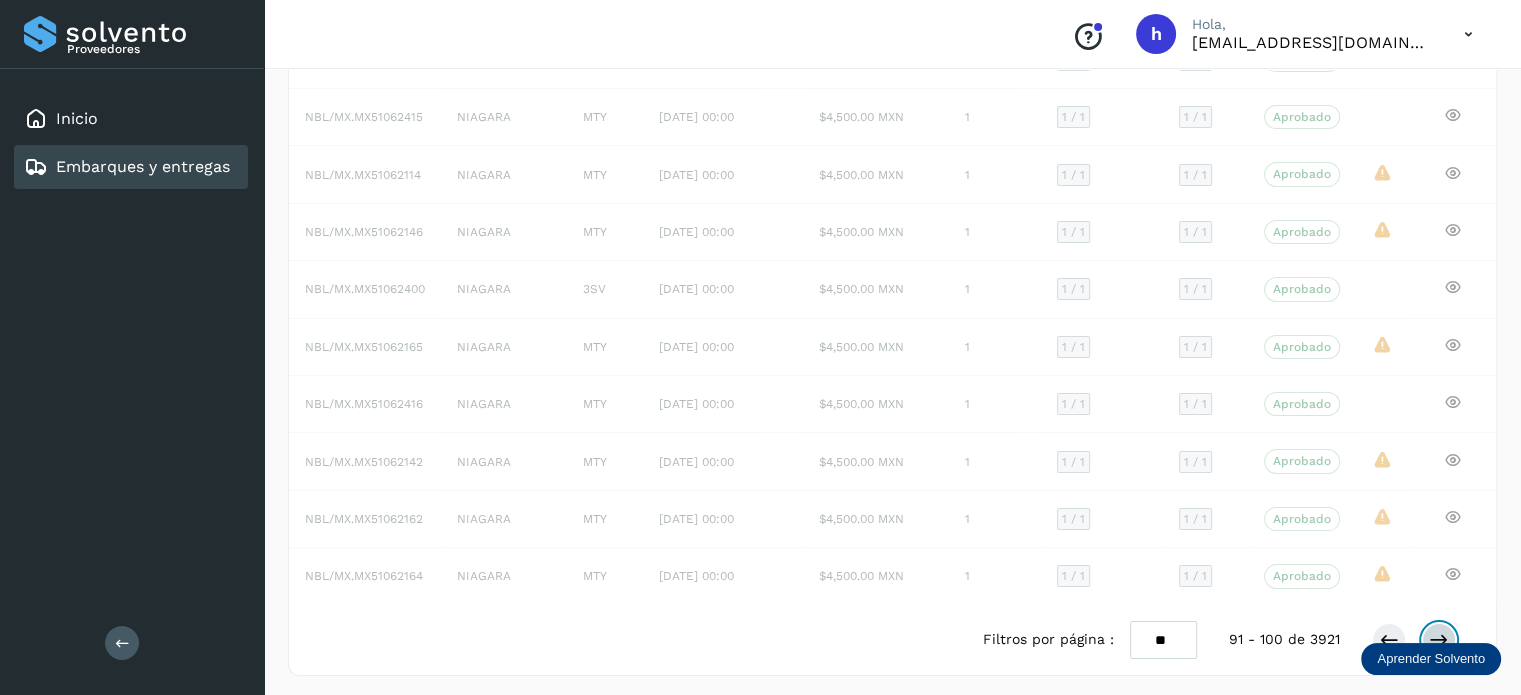 scroll, scrollTop: 224, scrollLeft: 0, axis: vertical 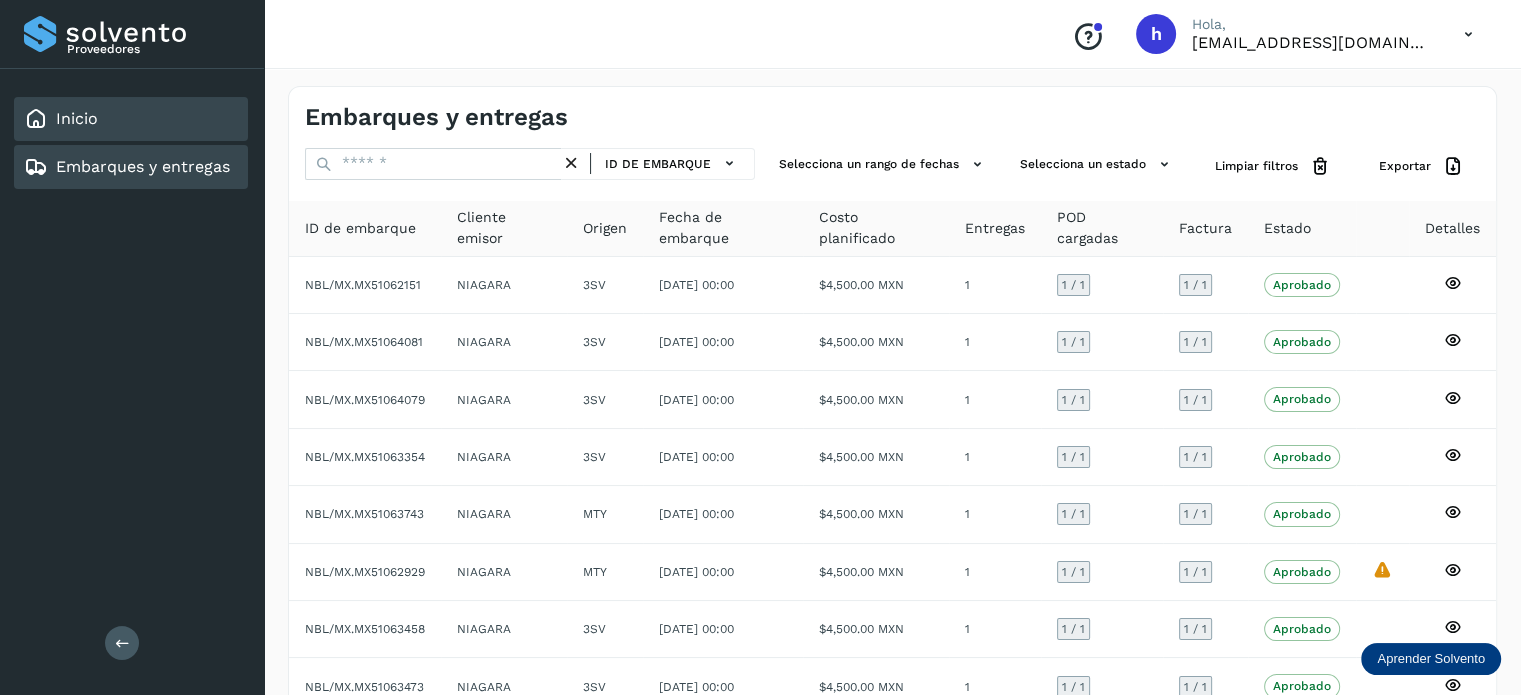 click on "Inicio" at bounding box center [77, 118] 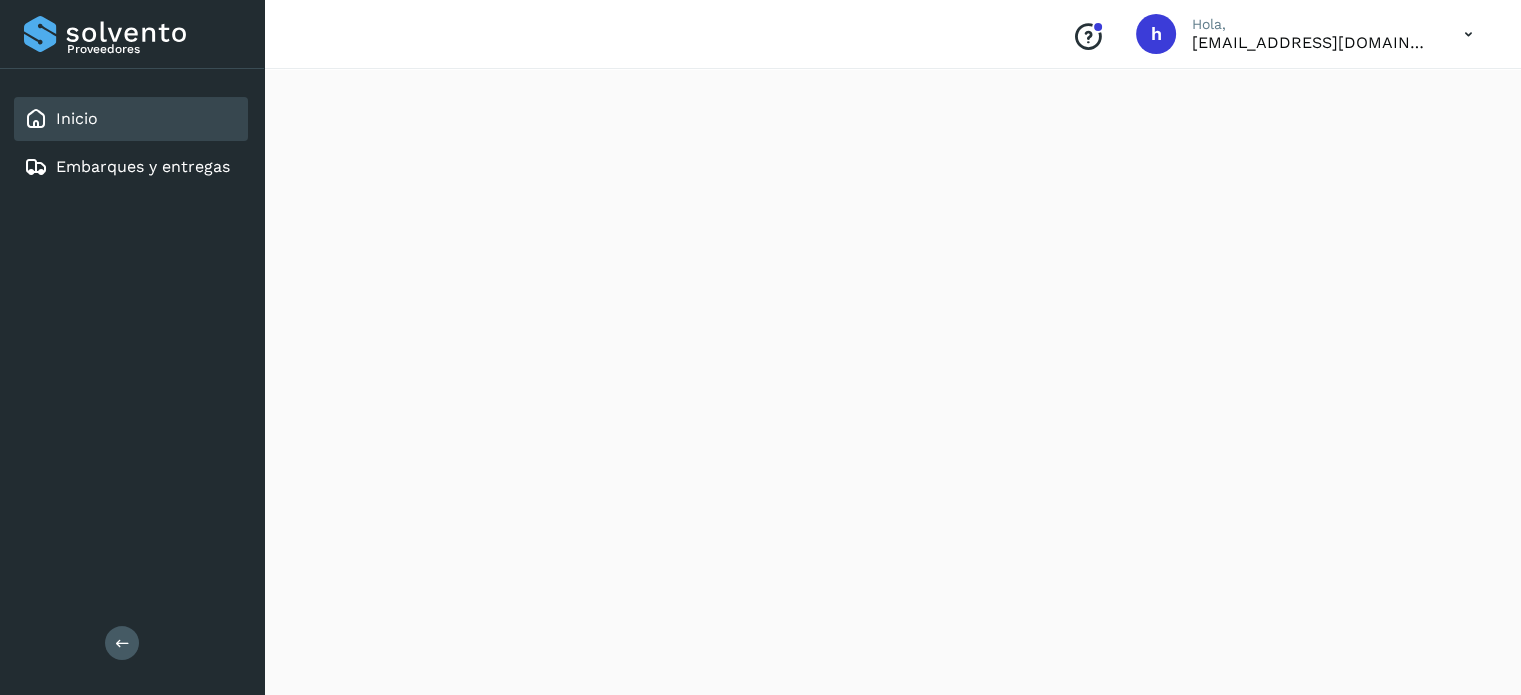 scroll, scrollTop: 1327, scrollLeft: 0, axis: vertical 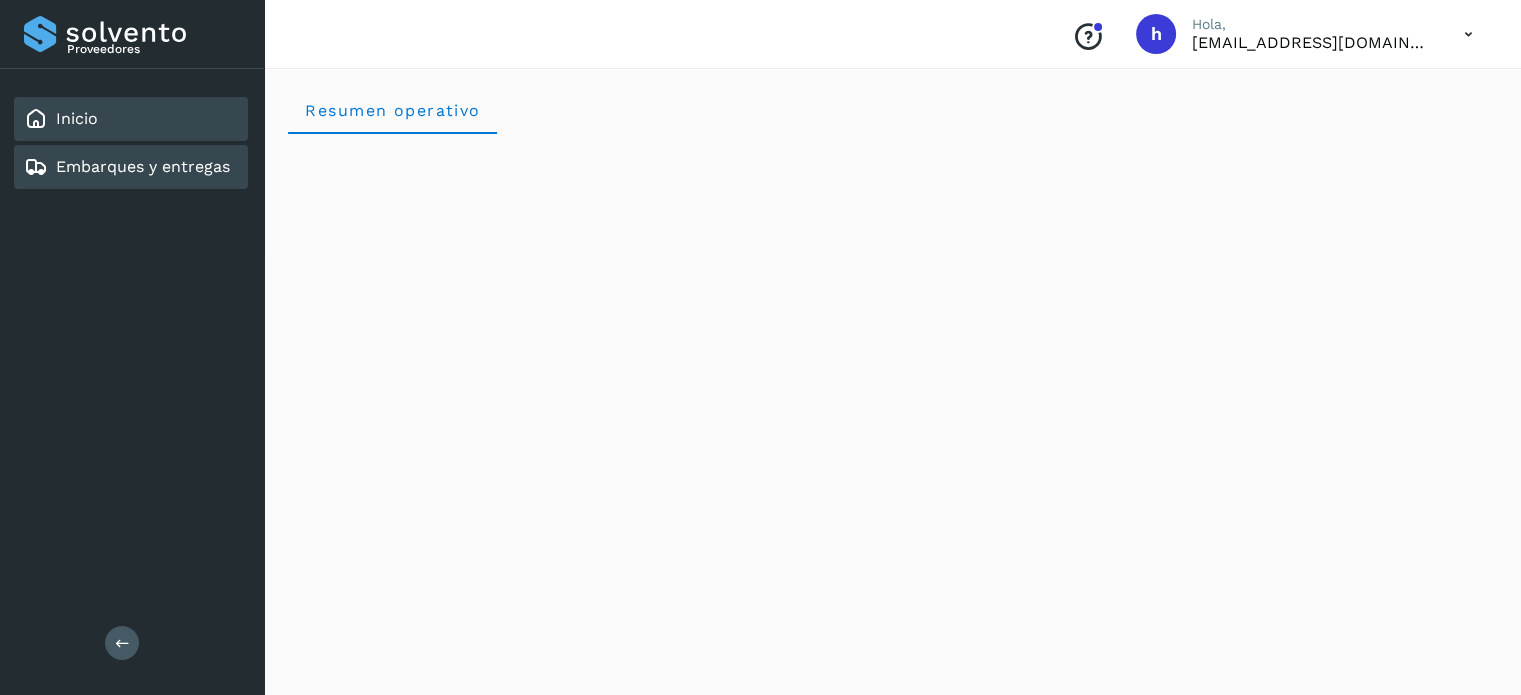 click on "Embarques y entregas" 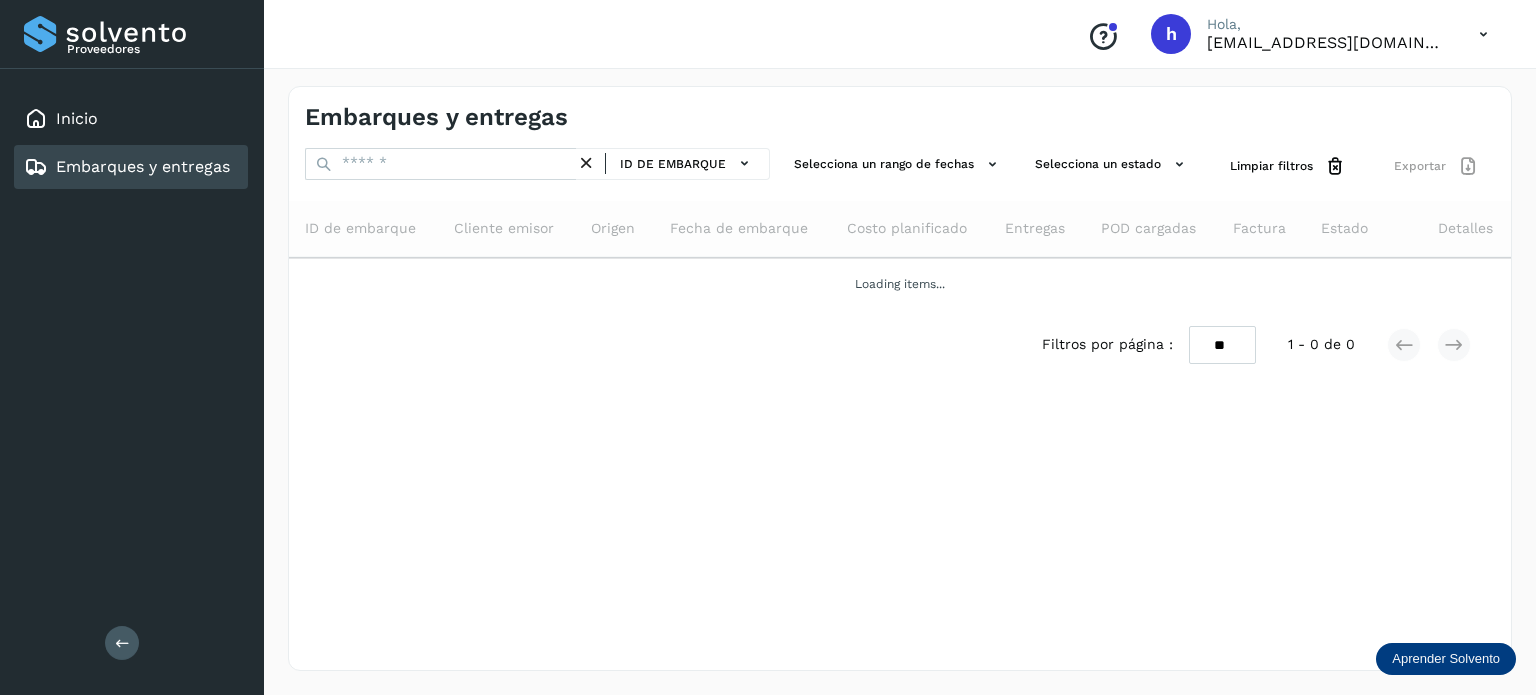 click on "Conoce nuestros beneficios
[PERSON_NAME], [EMAIL_ADDRESS][DOMAIN_NAME]" at bounding box center [900, 34] 